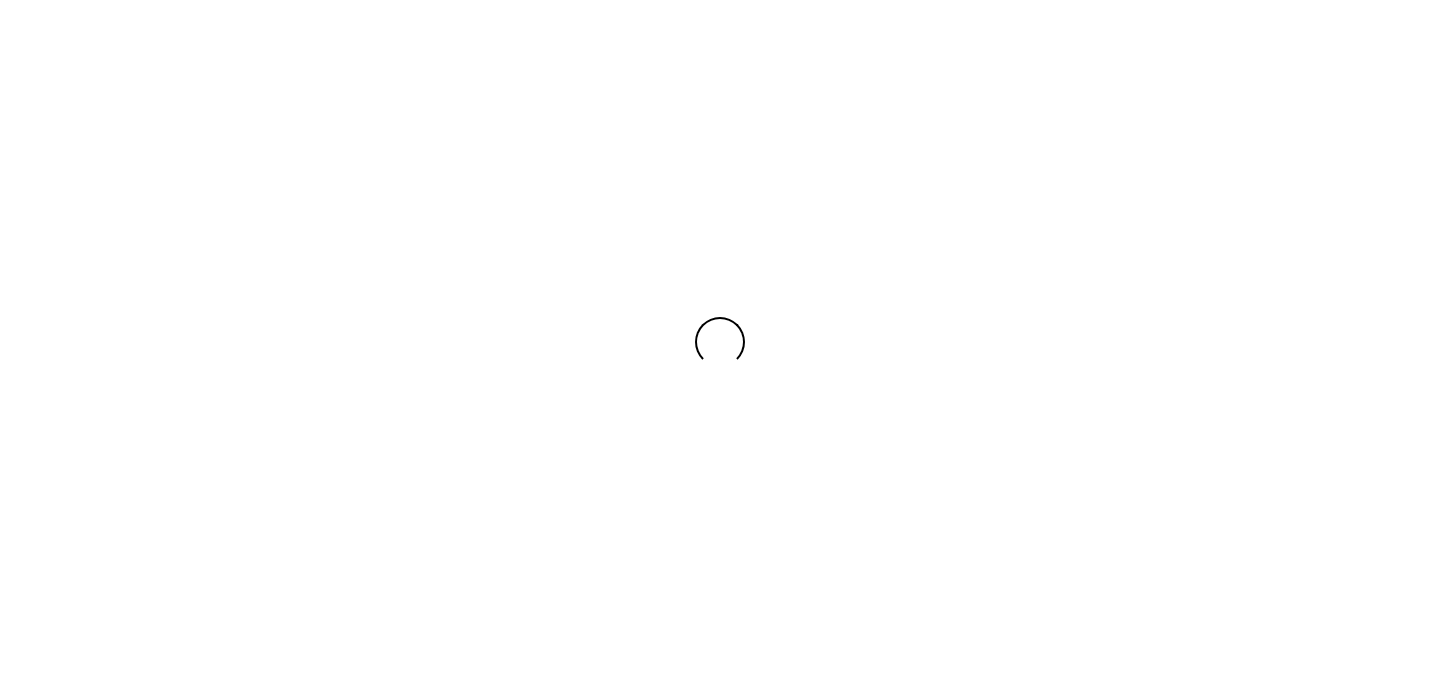 scroll, scrollTop: 0, scrollLeft: 0, axis: both 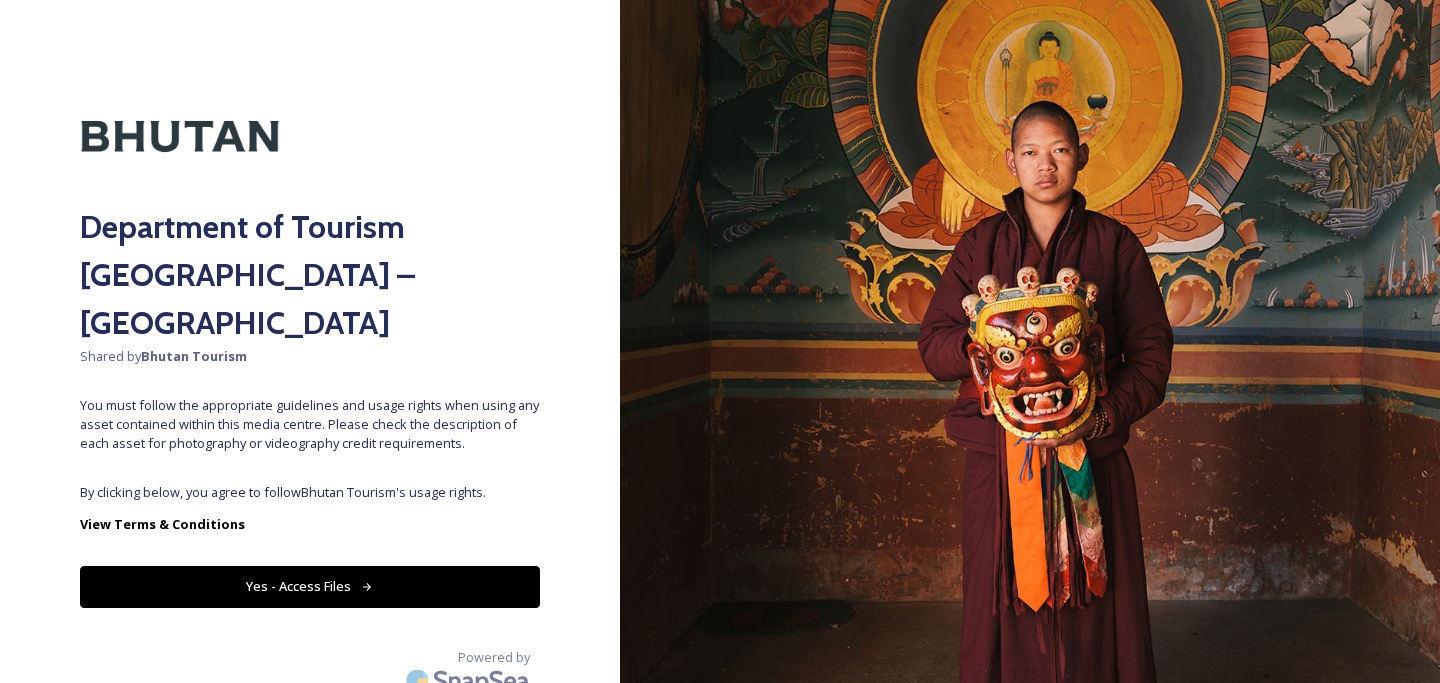 click on "Yes - Access Files" at bounding box center [310, 586] 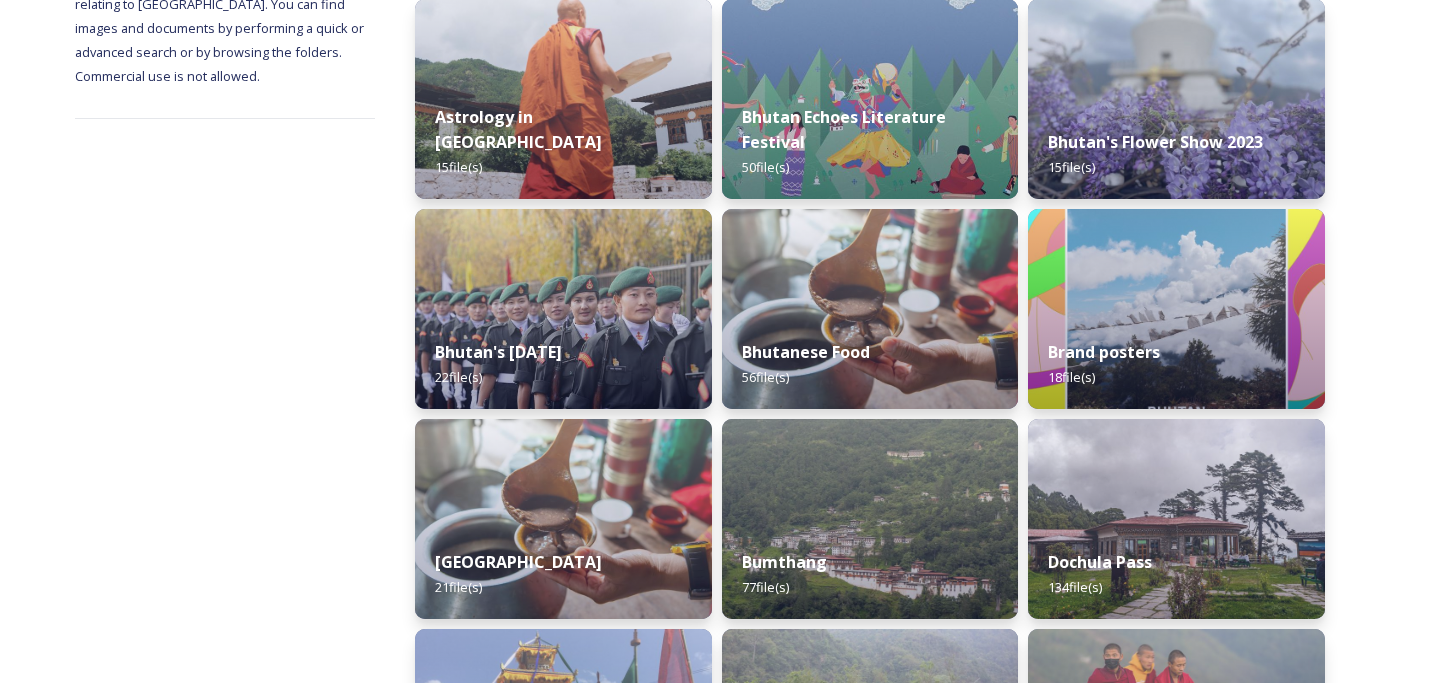scroll, scrollTop: 0, scrollLeft: 0, axis: both 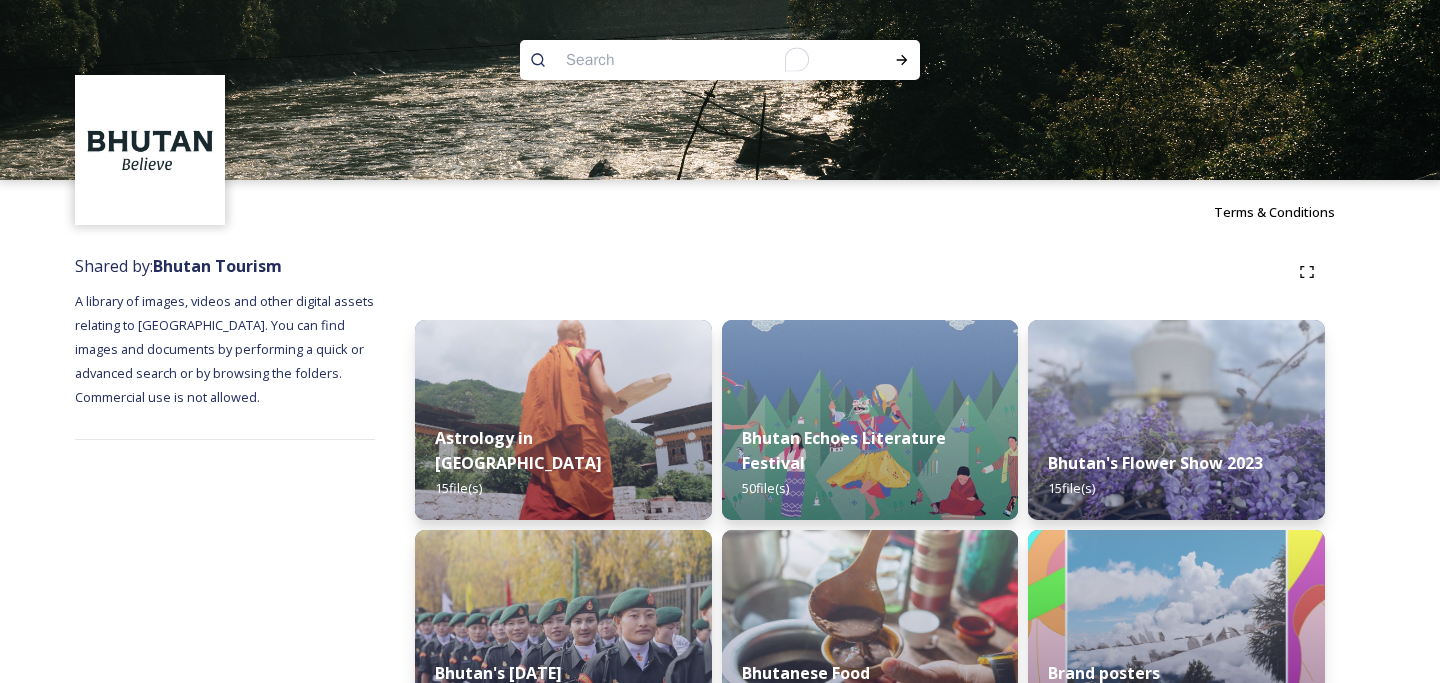 click at bounding box center [681, 60] 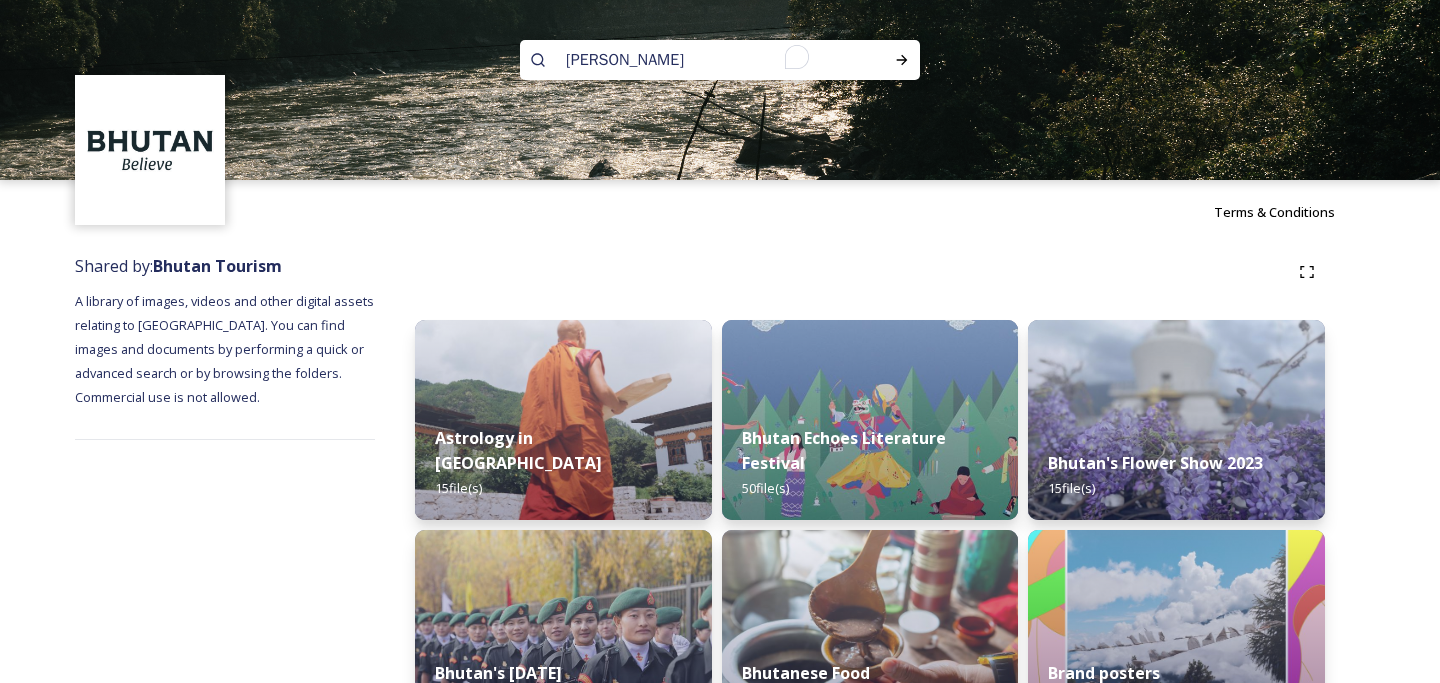 type on "archery" 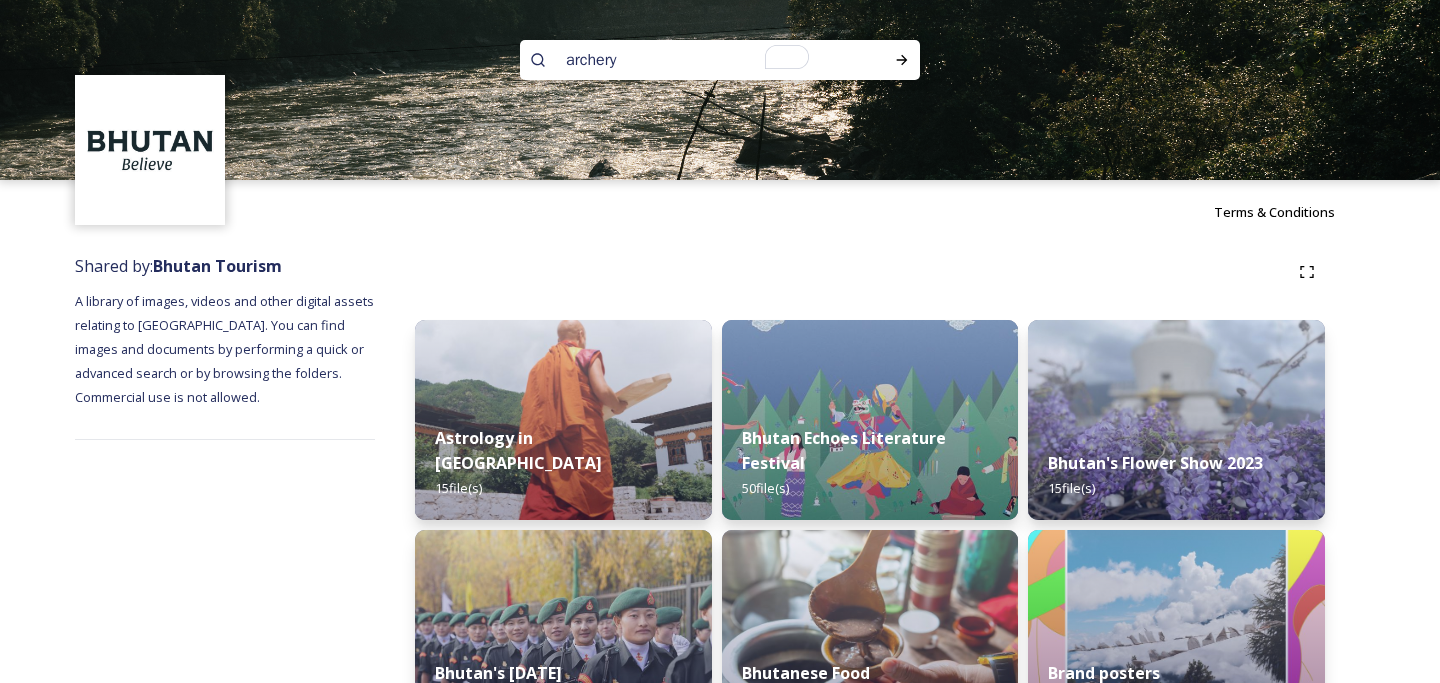 type 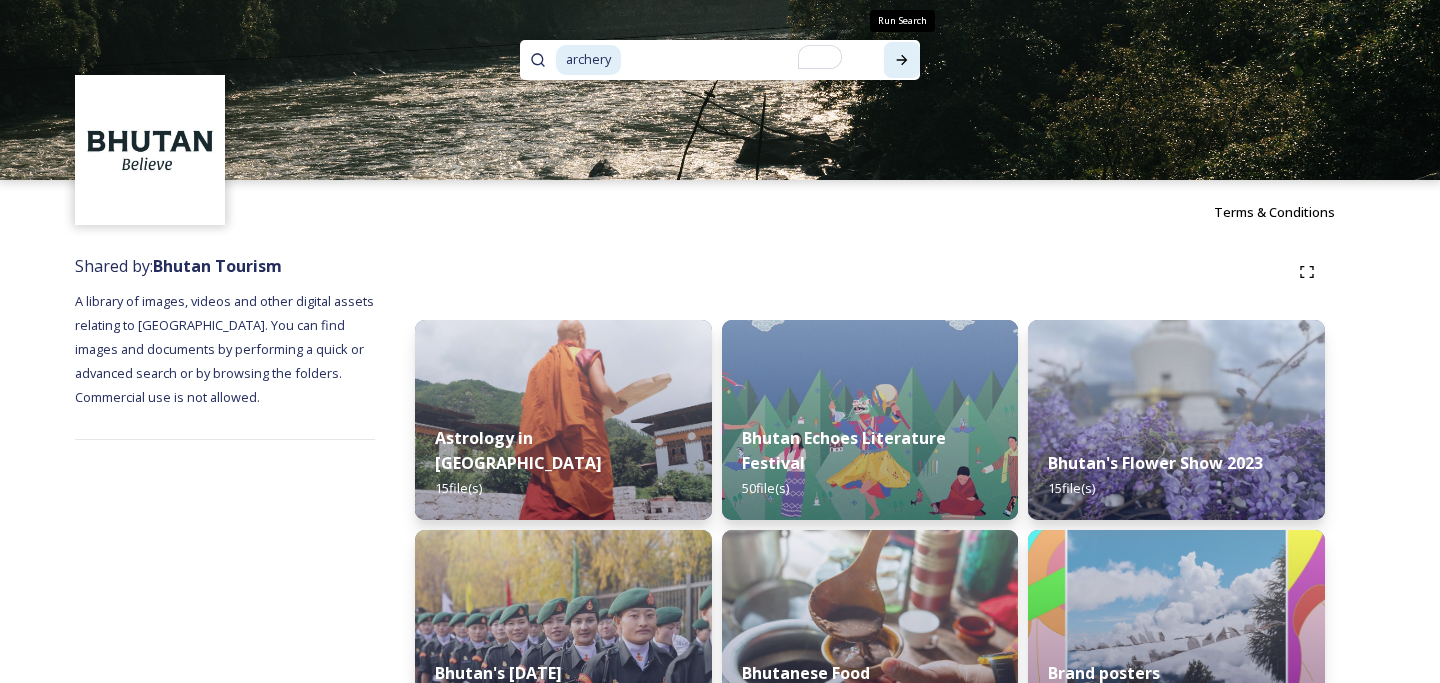 click 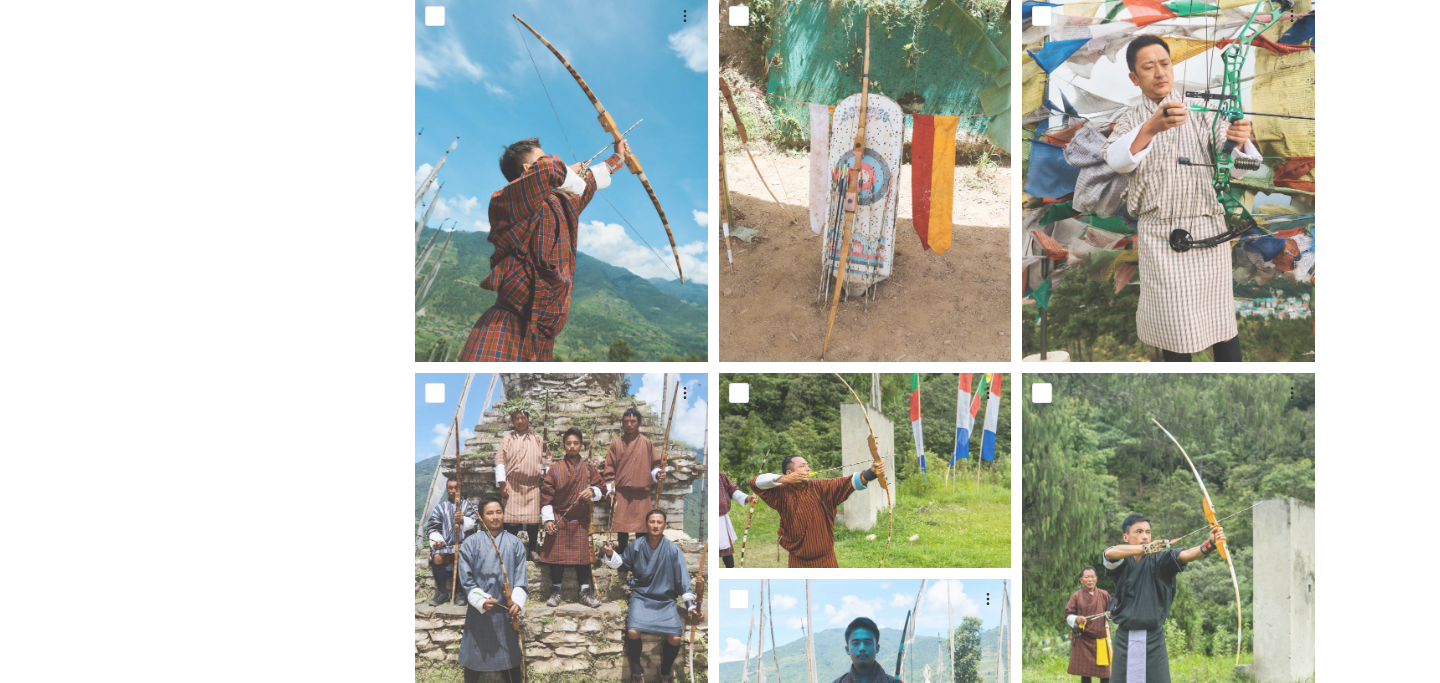 scroll, scrollTop: 1117, scrollLeft: 0, axis: vertical 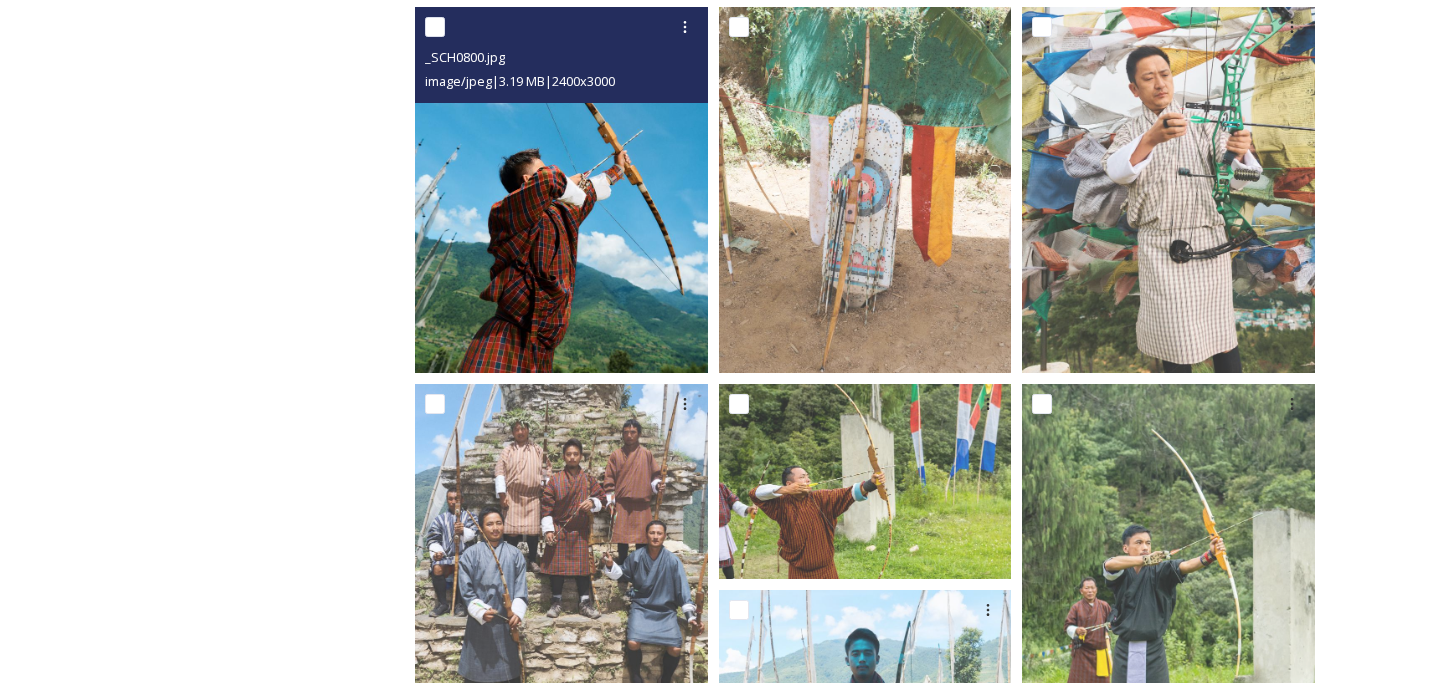 click at bounding box center (561, 190) 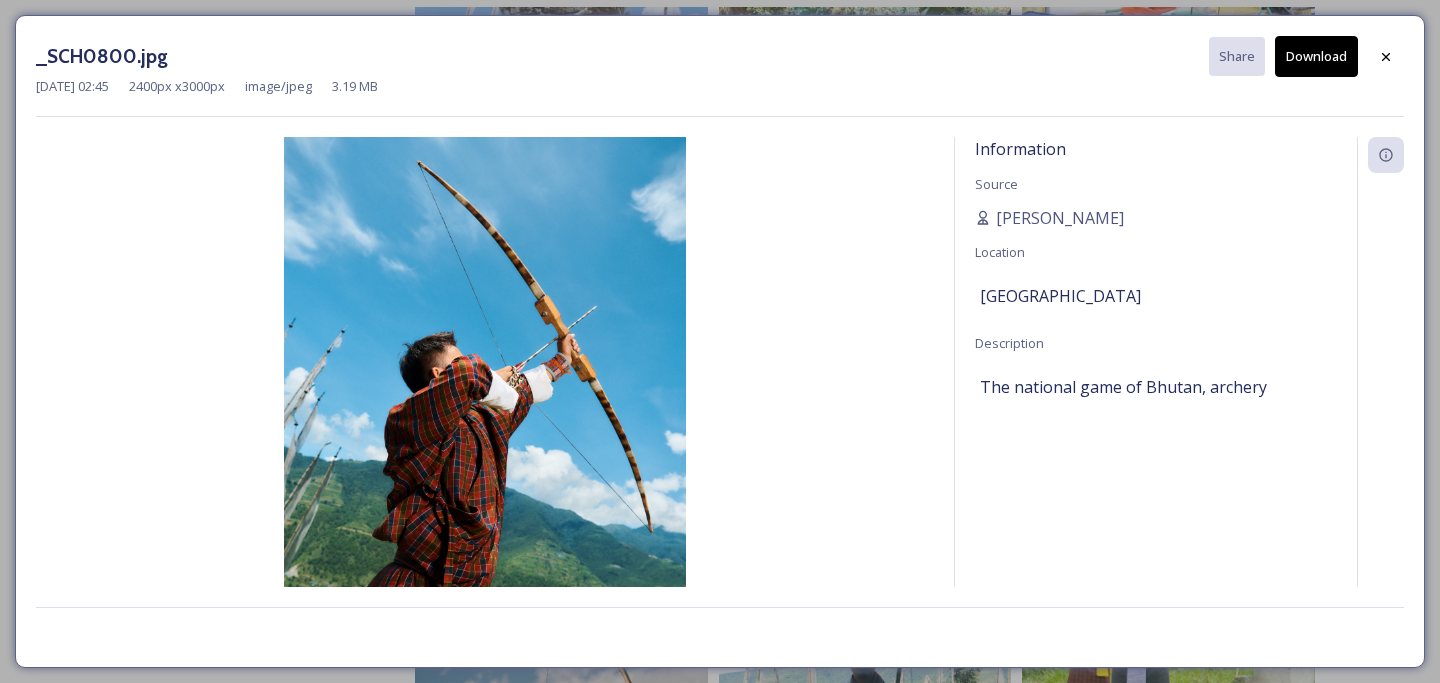 click on "Download" at bounding box center (1316, 56) 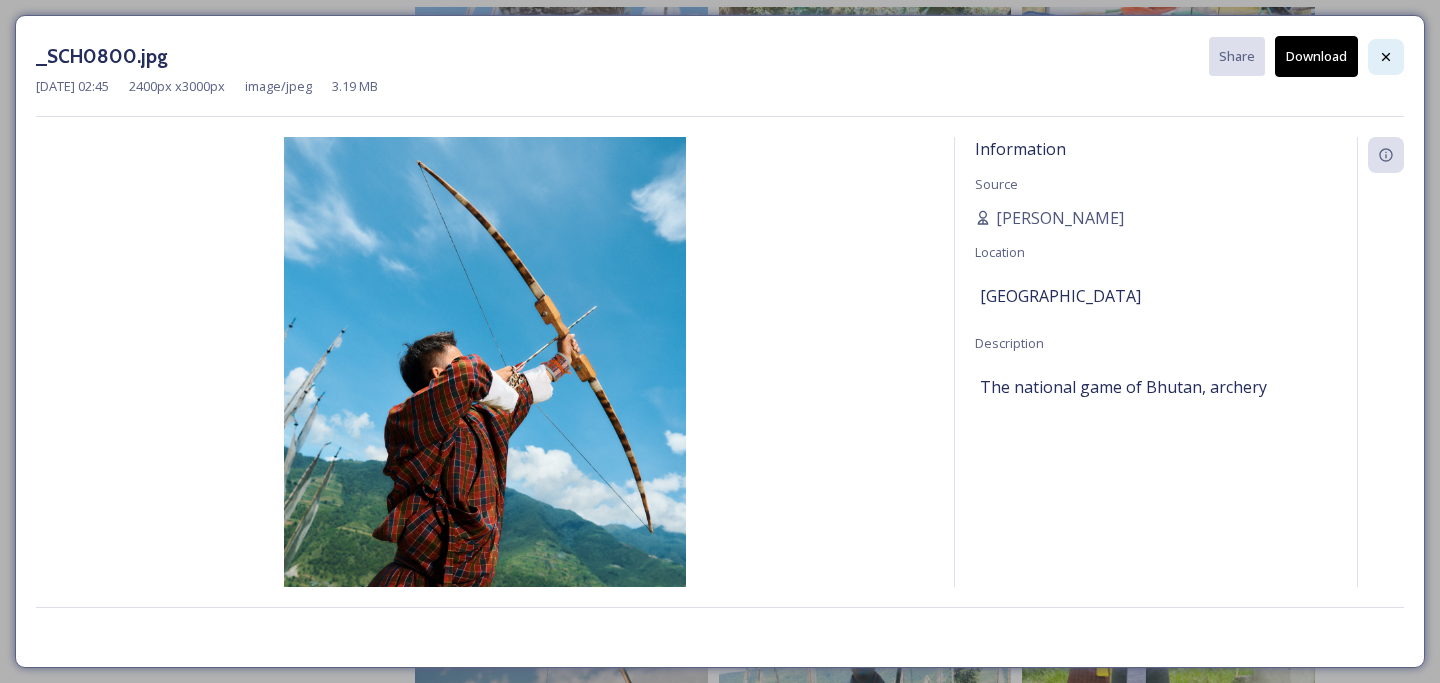 click 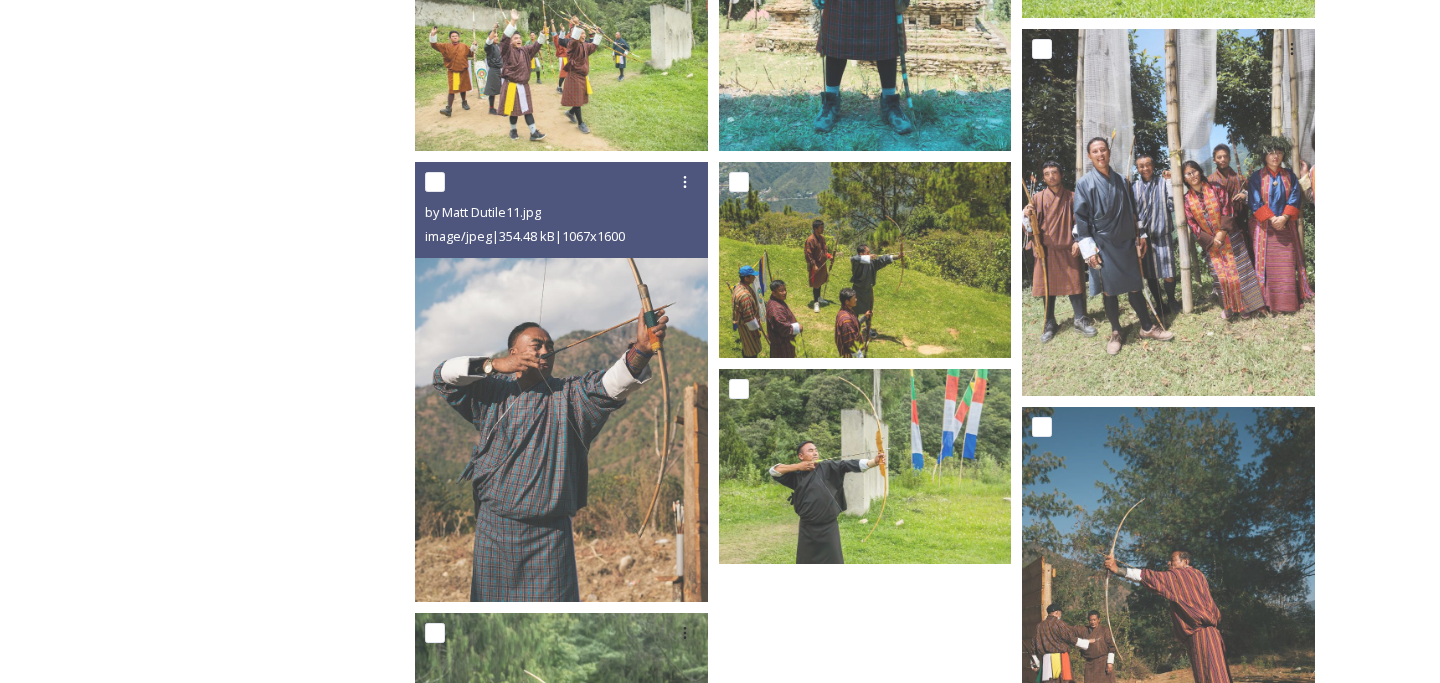 scroll, scrollTop: 2025, scrollLeft: 0, axis: vertical 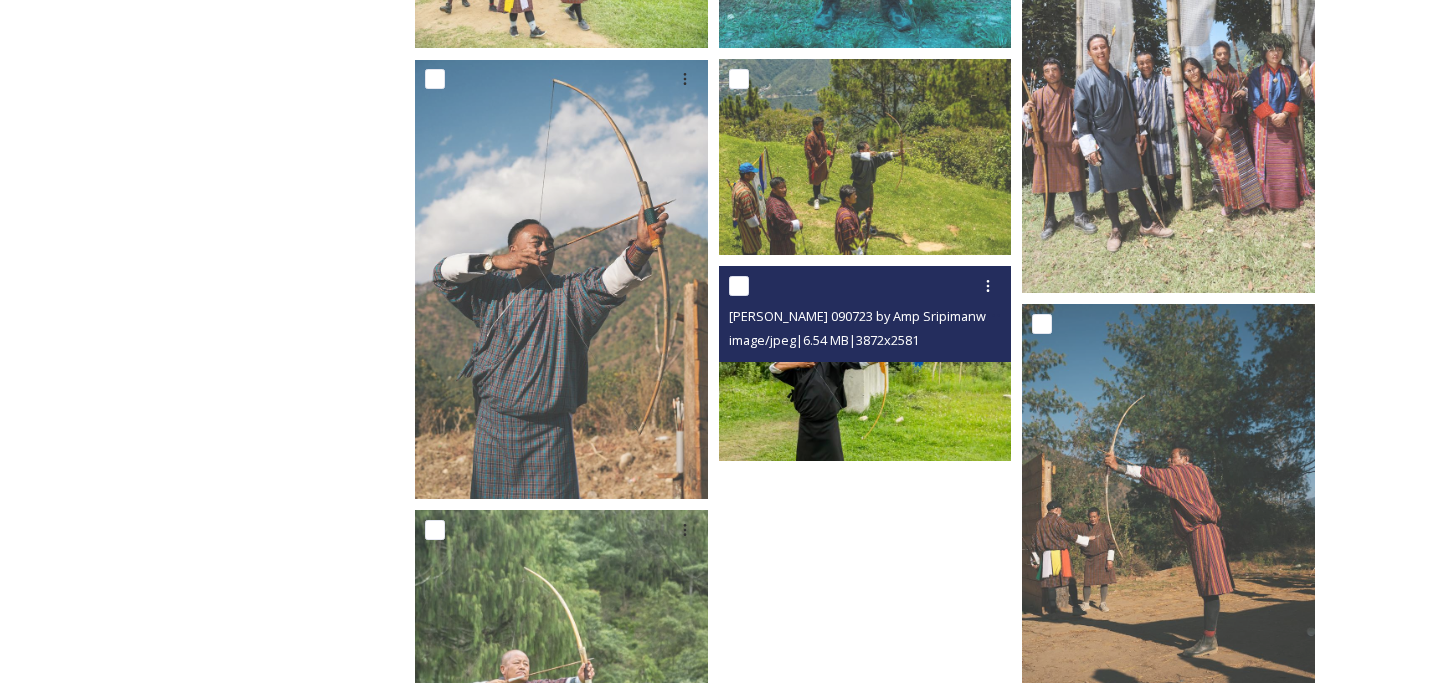 click at bounding box center (865, 363) 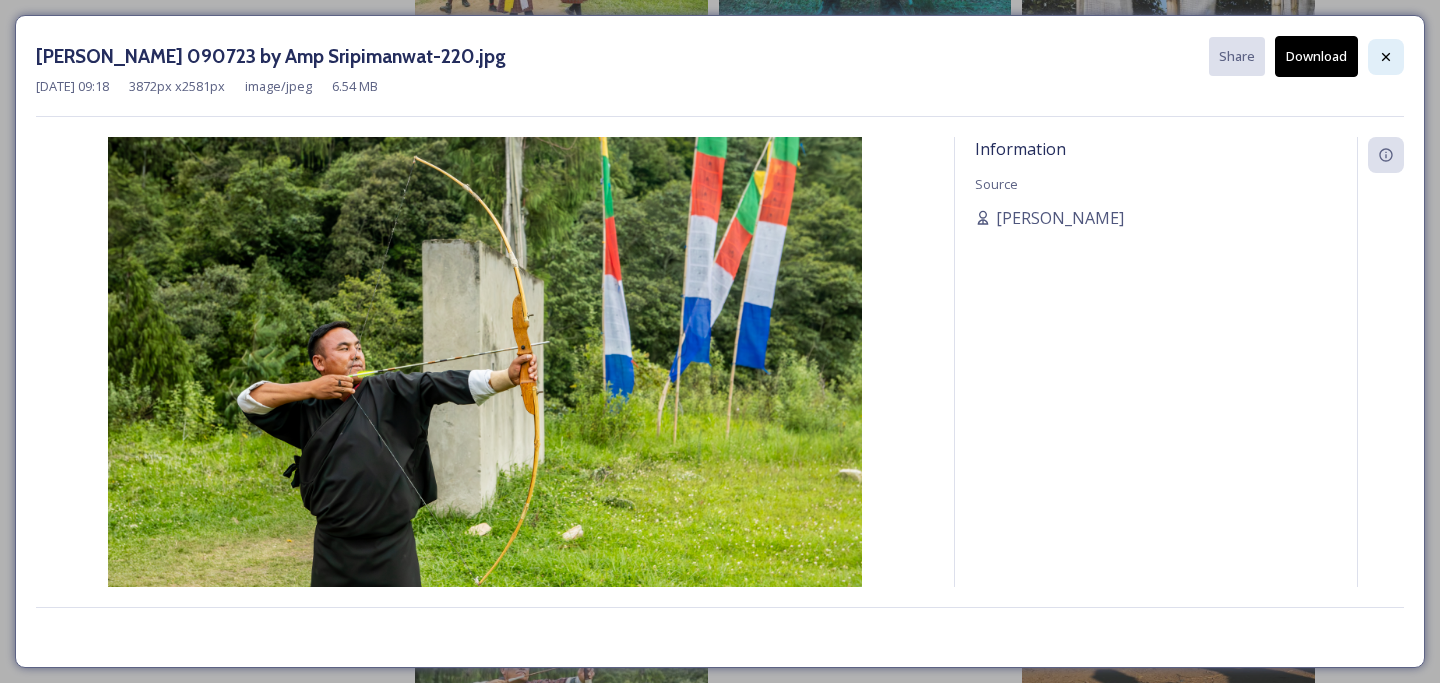 click at bounding box center [1386, 57] 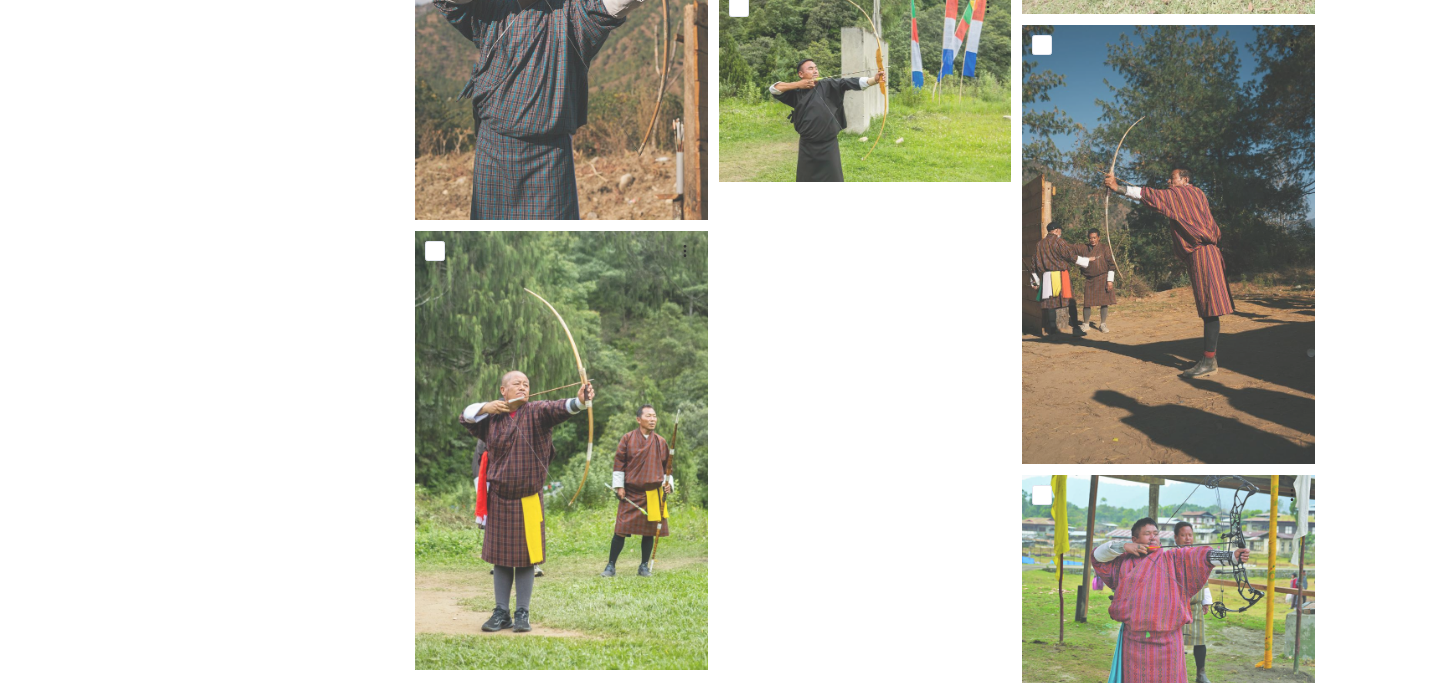 scroll, scrollTop: 2305, scrollLeft: 0, axis: vertical 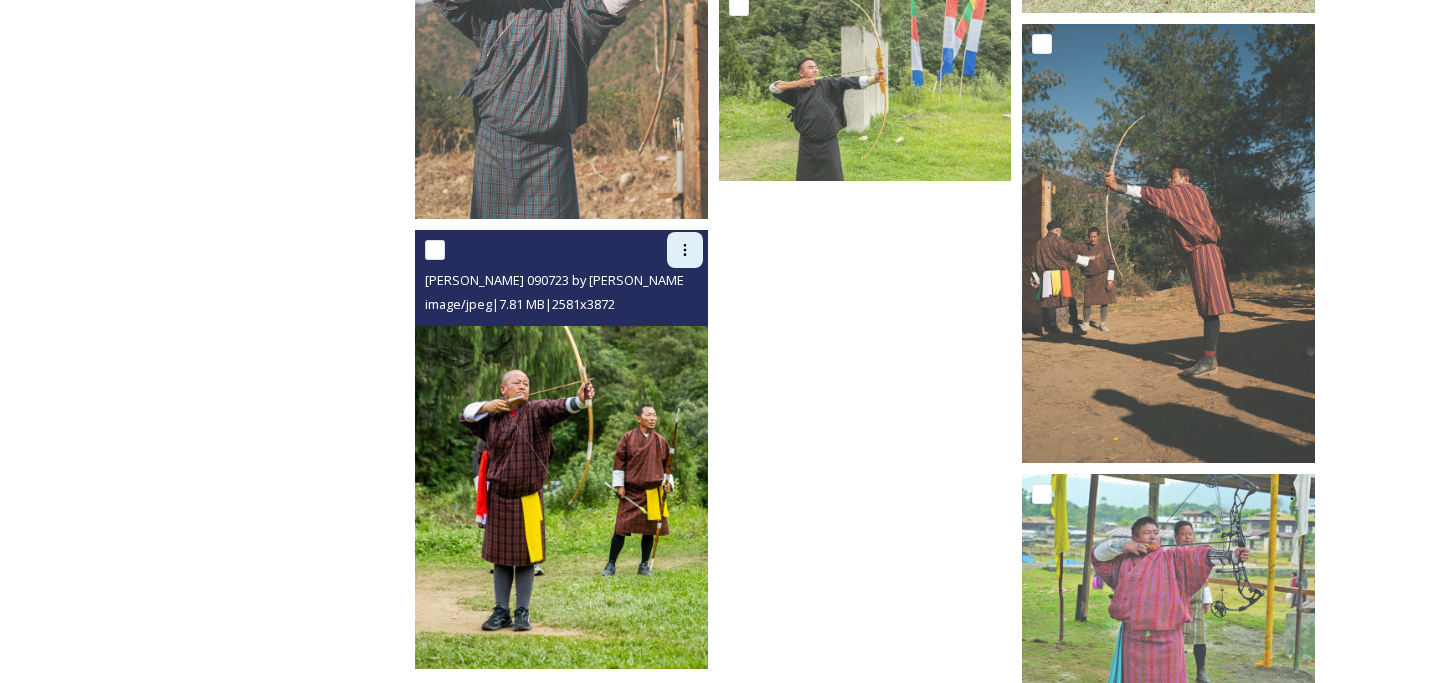 click at bounding box center [685, 250] 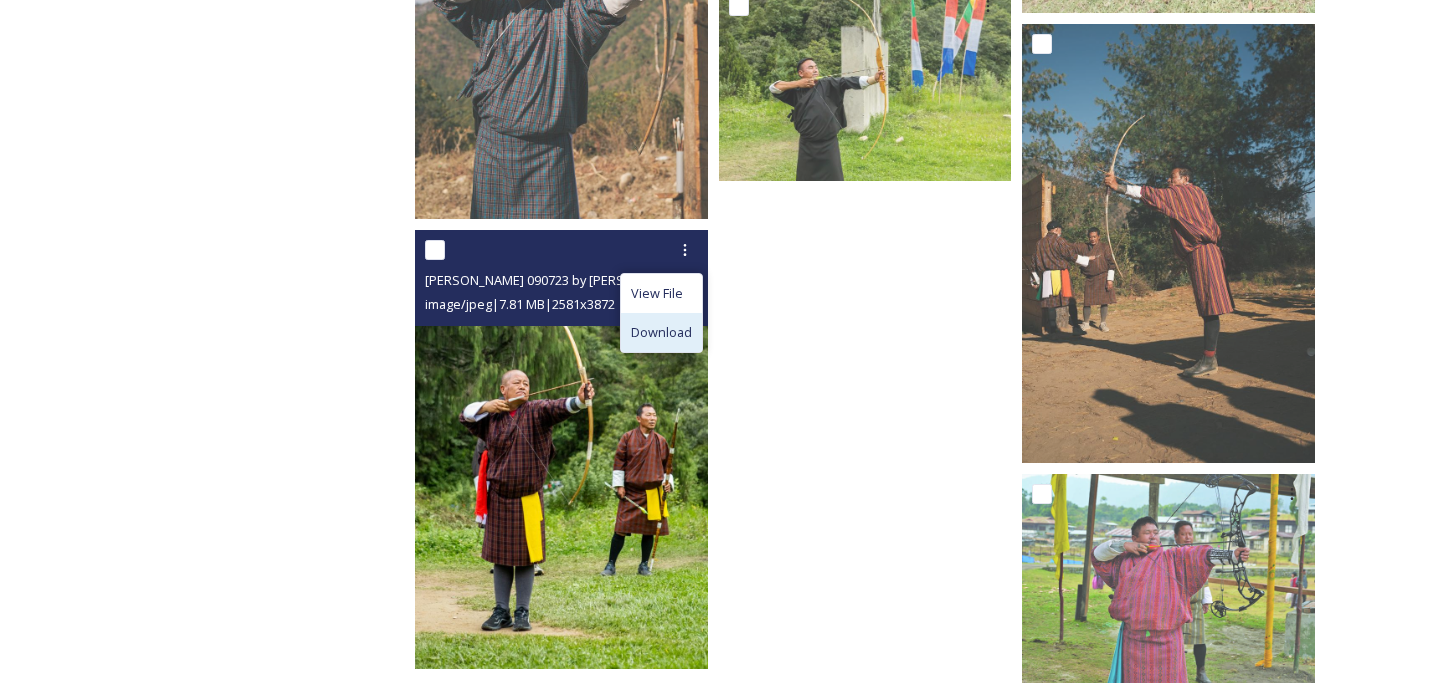 click on "Download" at bounding box center [661, 332] 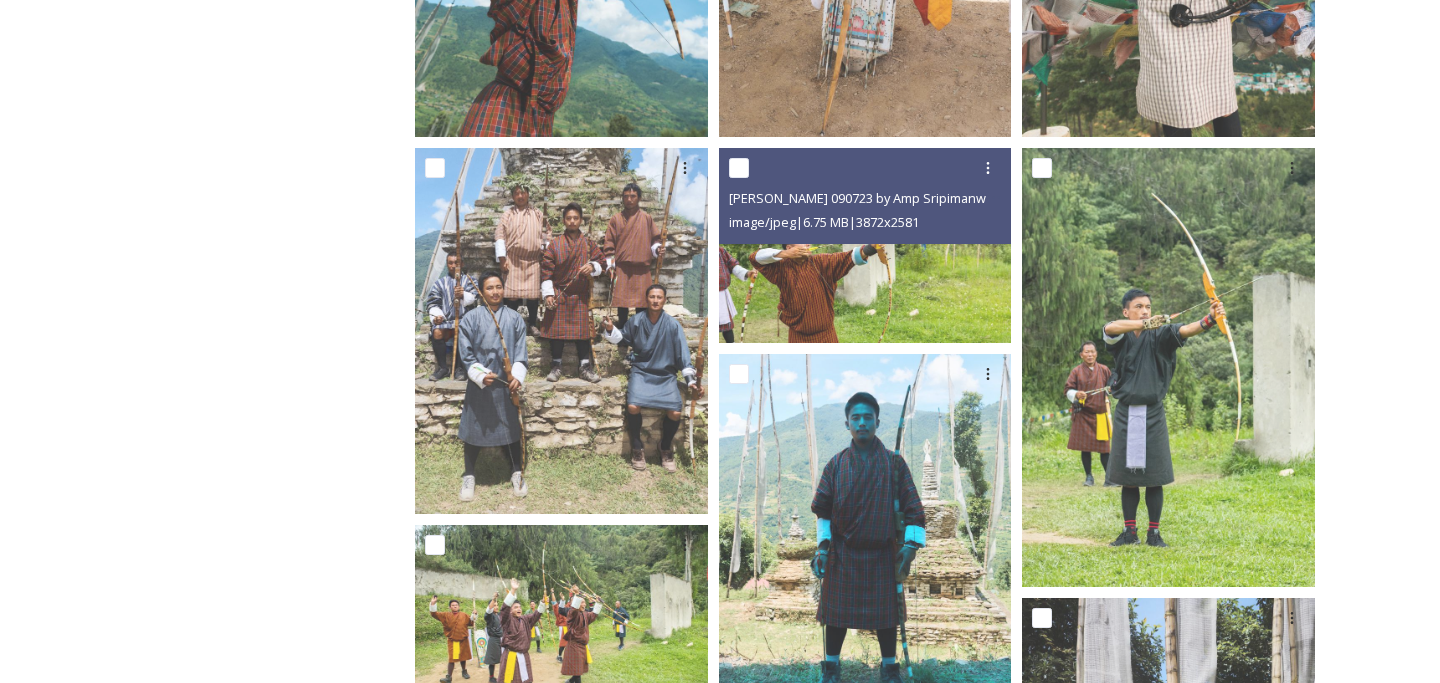 scroll, scrollTop: 1351, scrollLeft: 0, axis: vertical 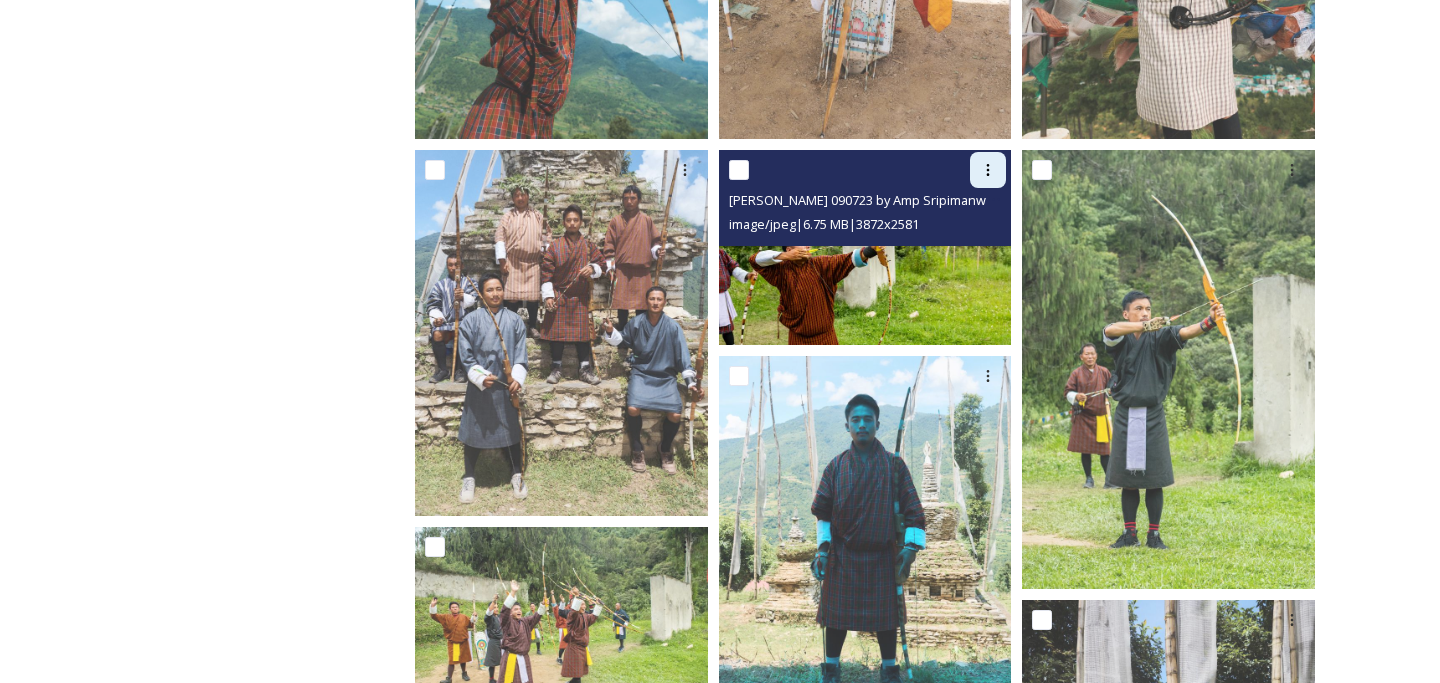 click at bounding box center [988, 170] 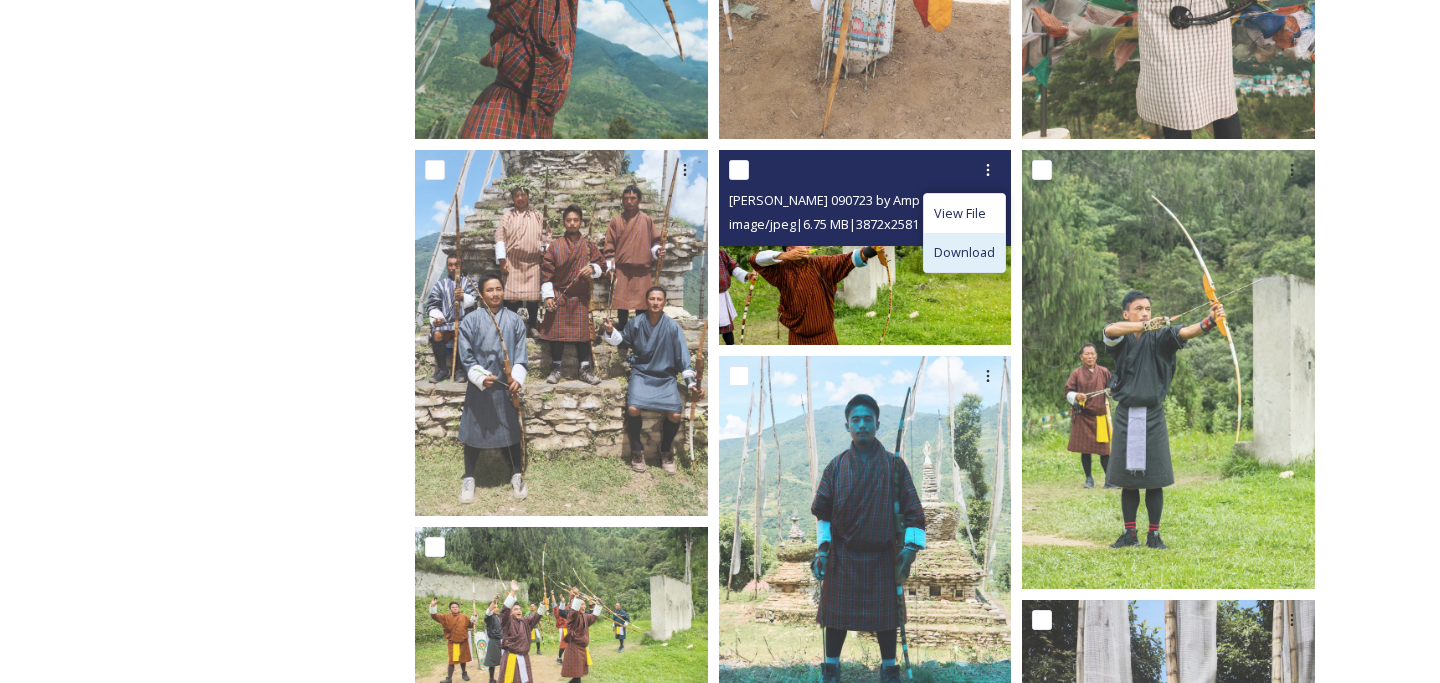 click on "Download" at bounding box center (964, 252) 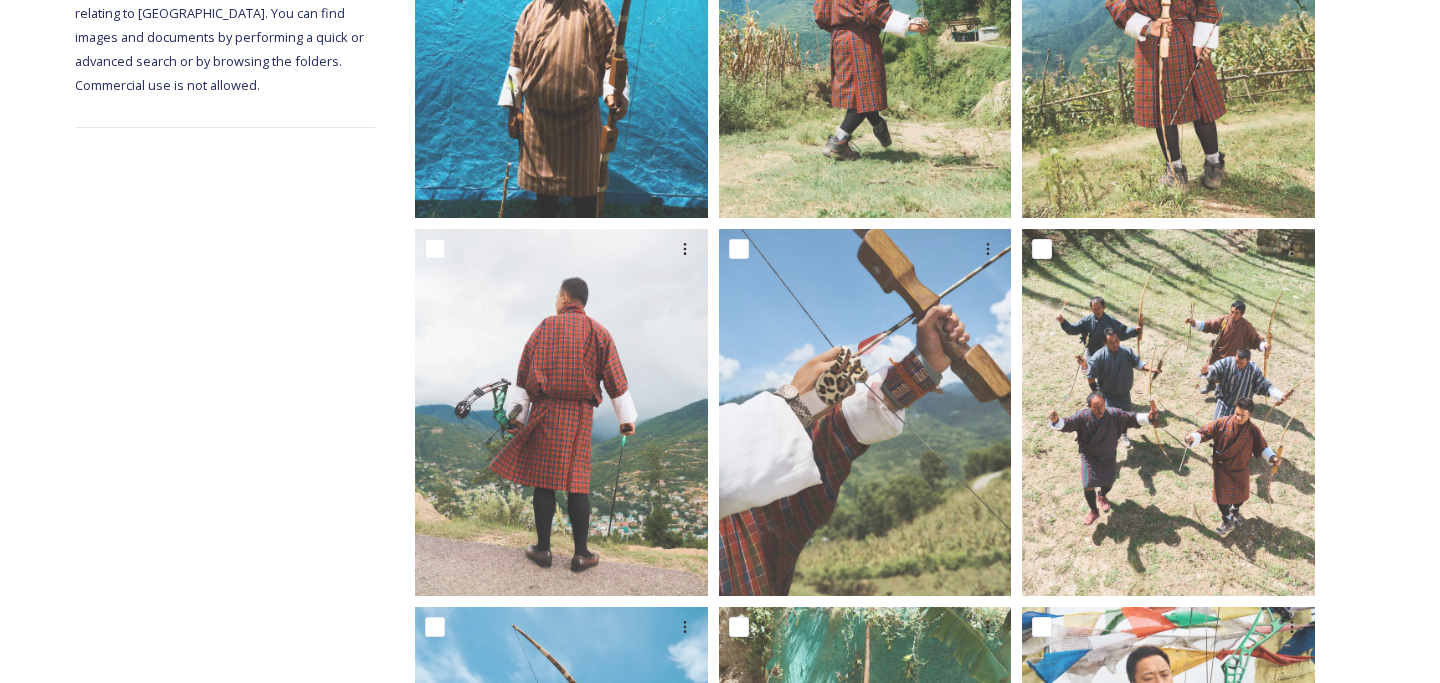 scroll, scrollTop: 0, scrollLeft: 0, axis: both 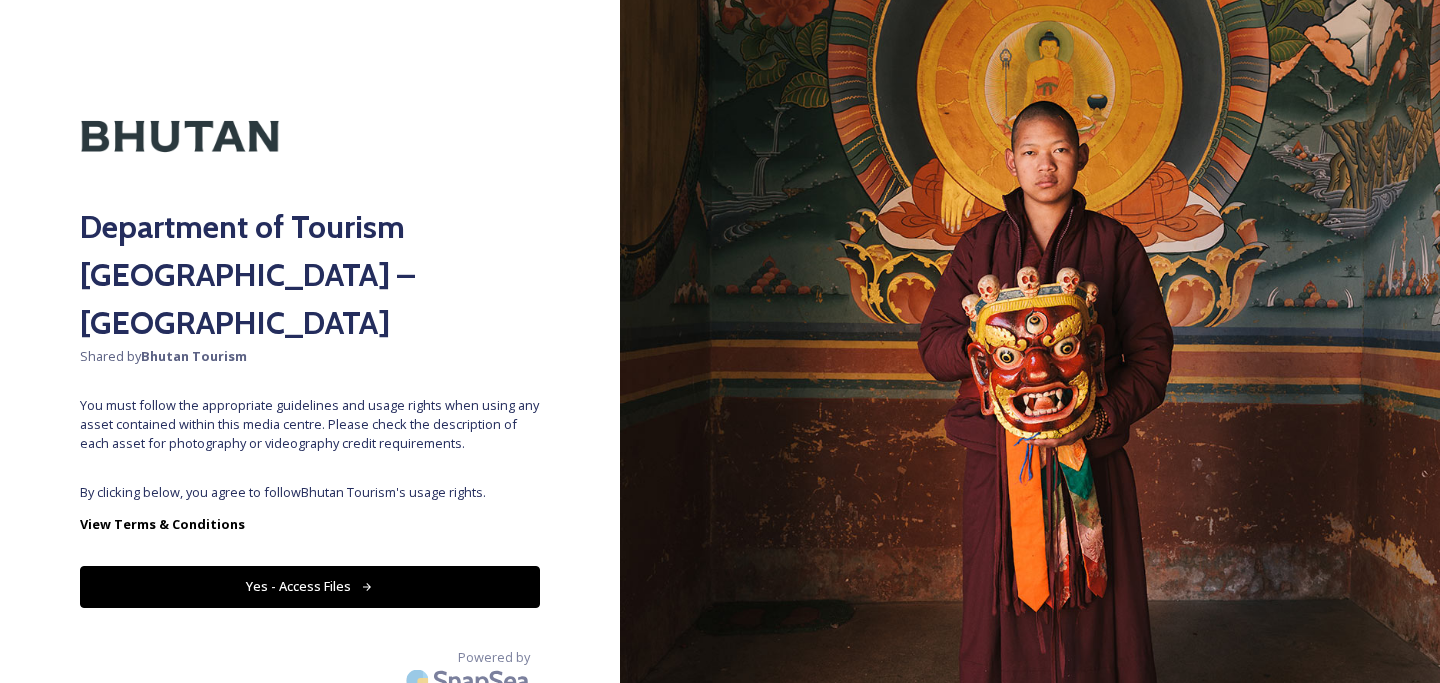 click on "Yes - Access Files" at bounding box center [310, 586] 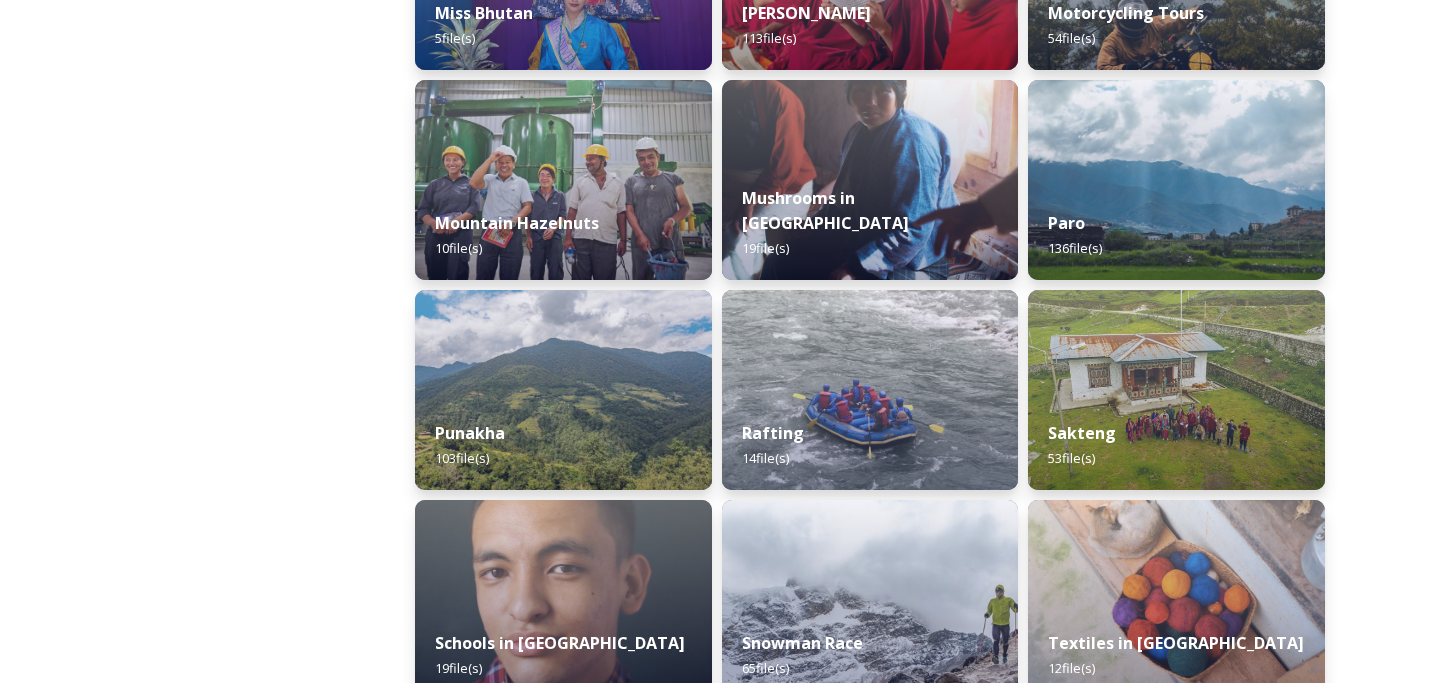 scroll, scrollTop: 1732, scrollLeft: 0, axis: vertical 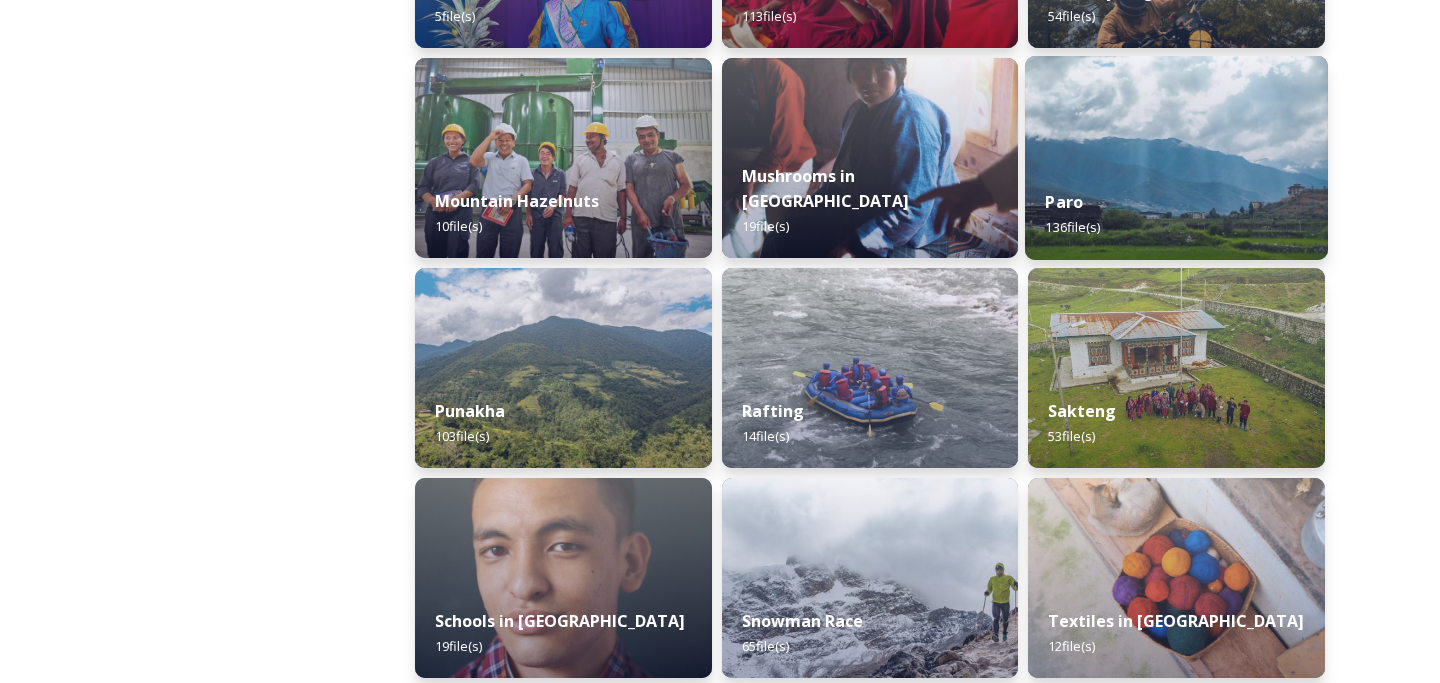click on "Paro 136  file(s)" at bounding box center (1176, 214) 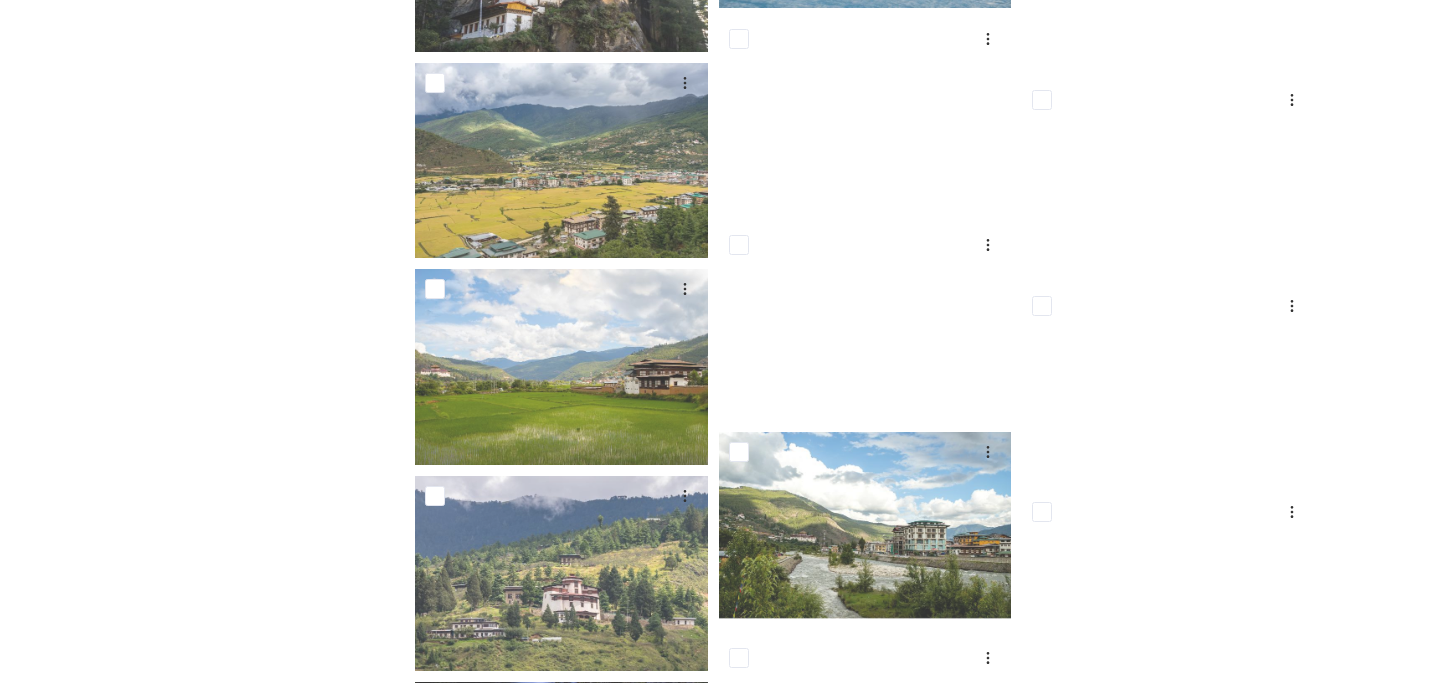 scroll, scrollTop: 7501, scrollLeft: 0, axis: vertical 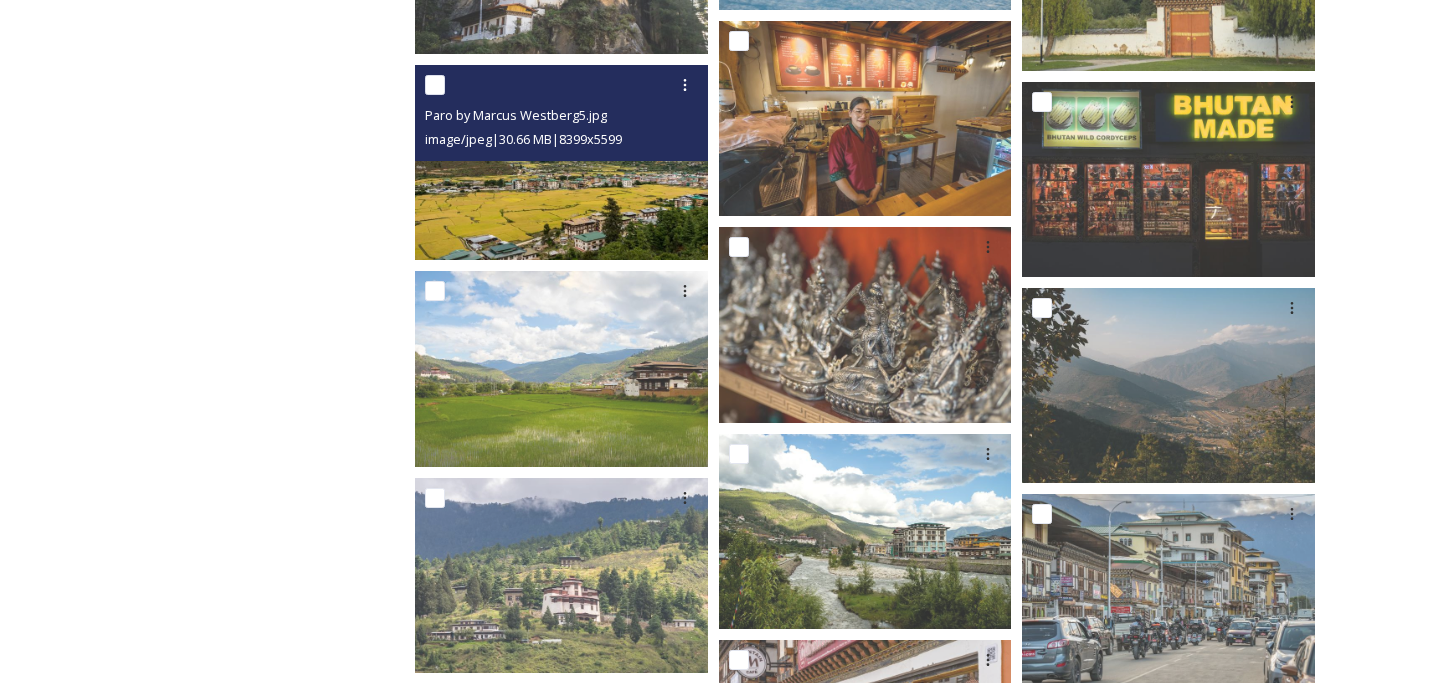 click at bounding box center (561, 162) 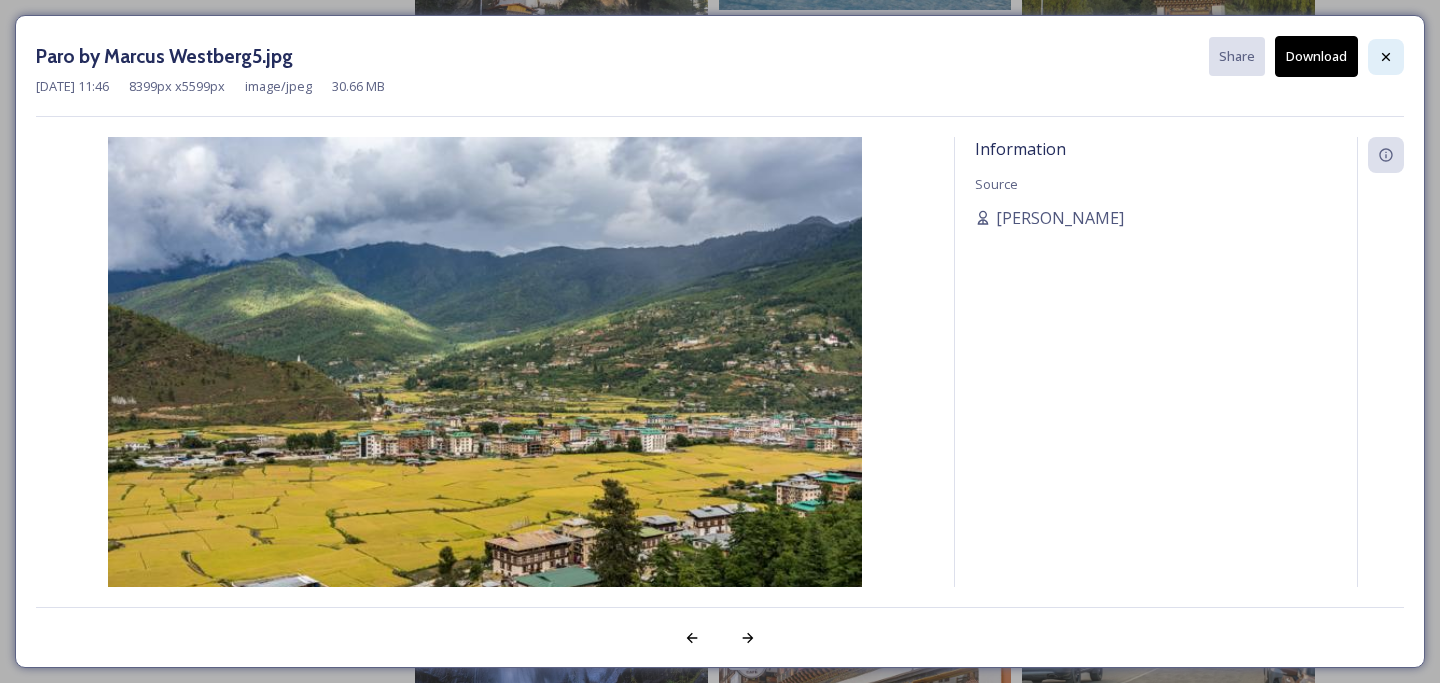 click at bounding box center (1386, 57) 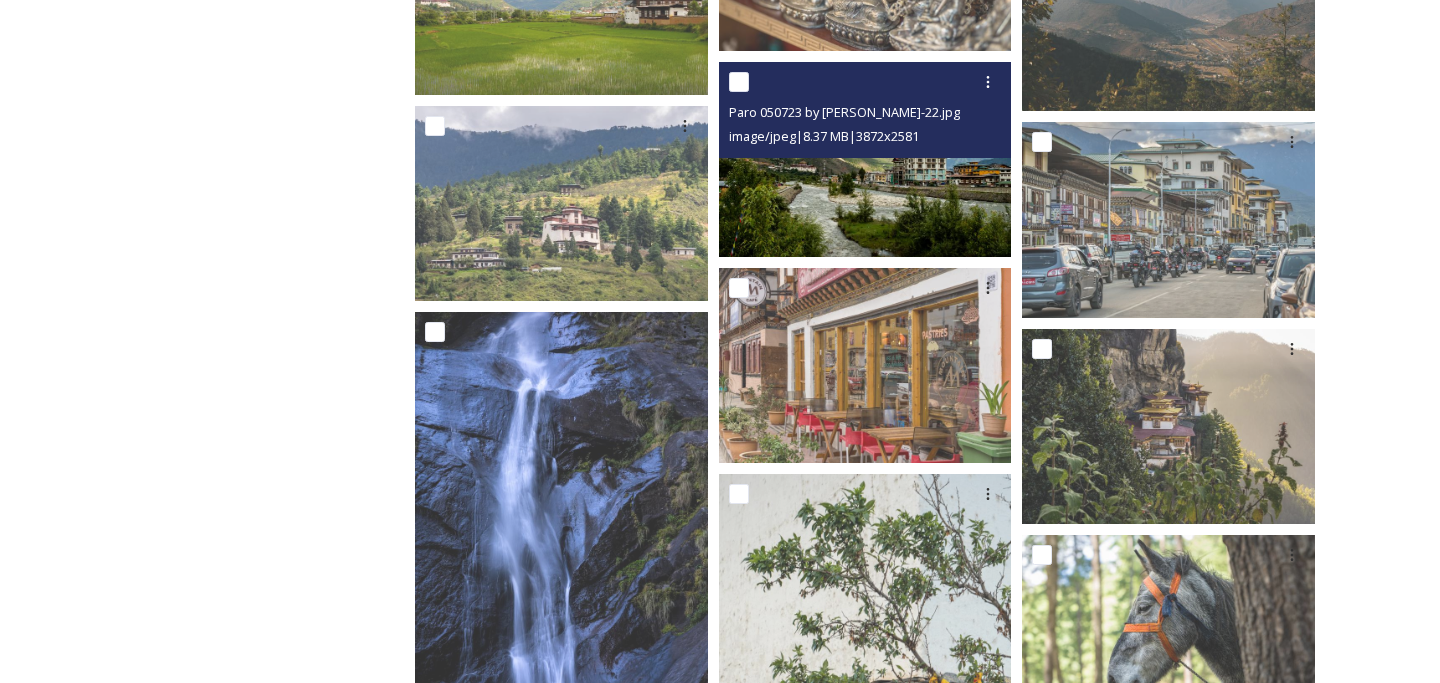 scroll, scrollTop: 7866, scrollLeft: 0, axis: vertical 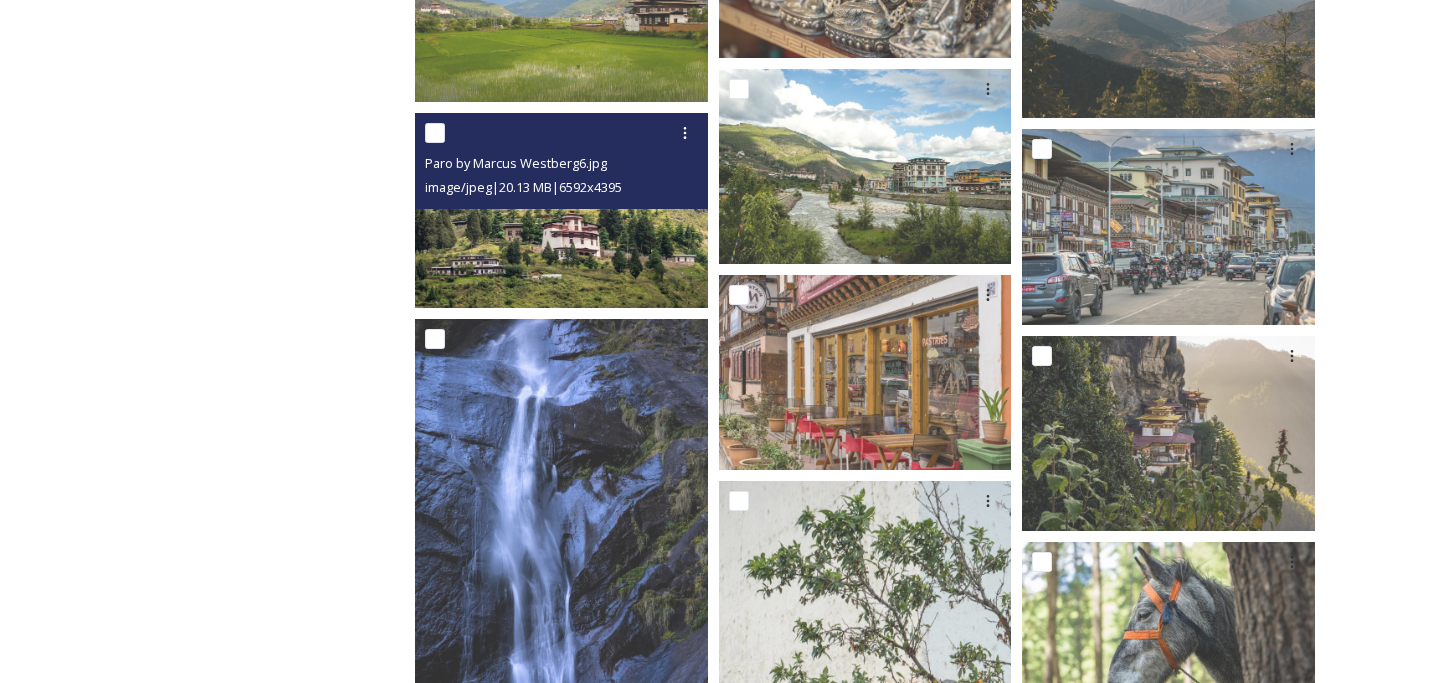 click at bounding box center (561, 210) 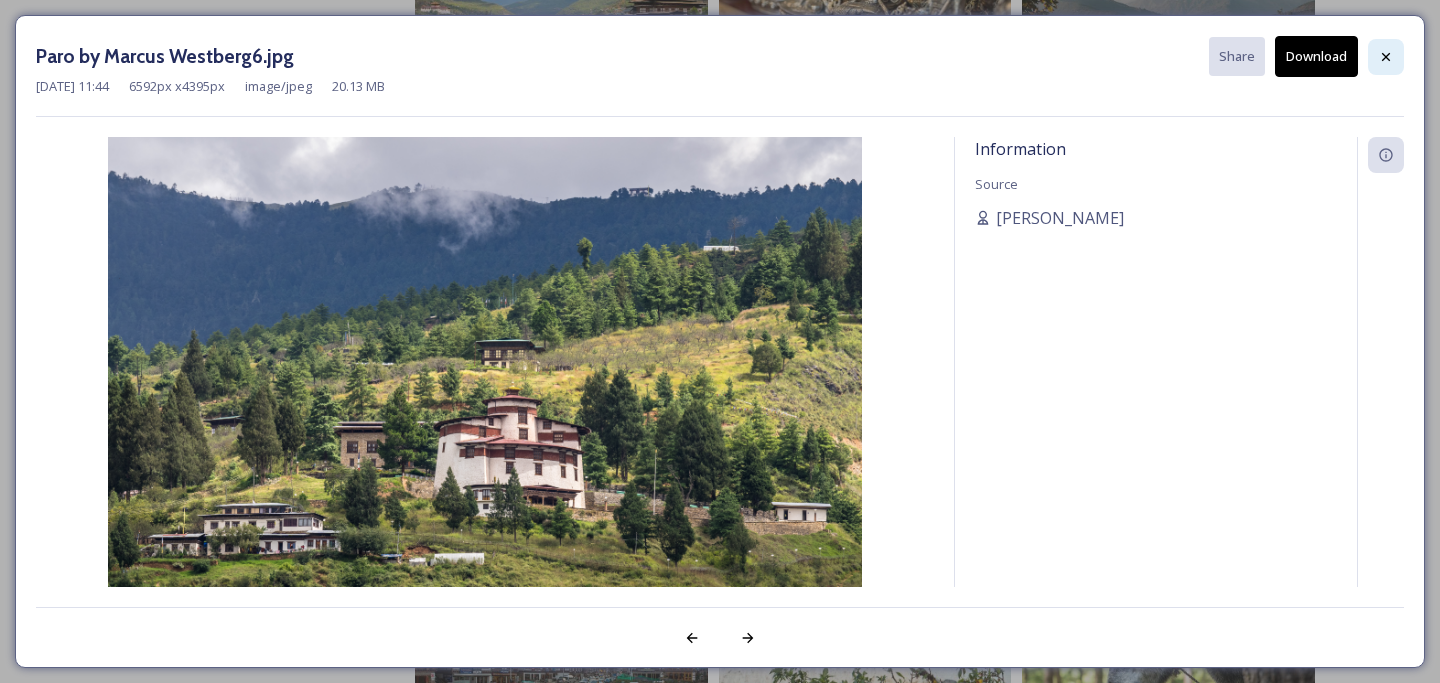 click at bounding box center (1386, 57) 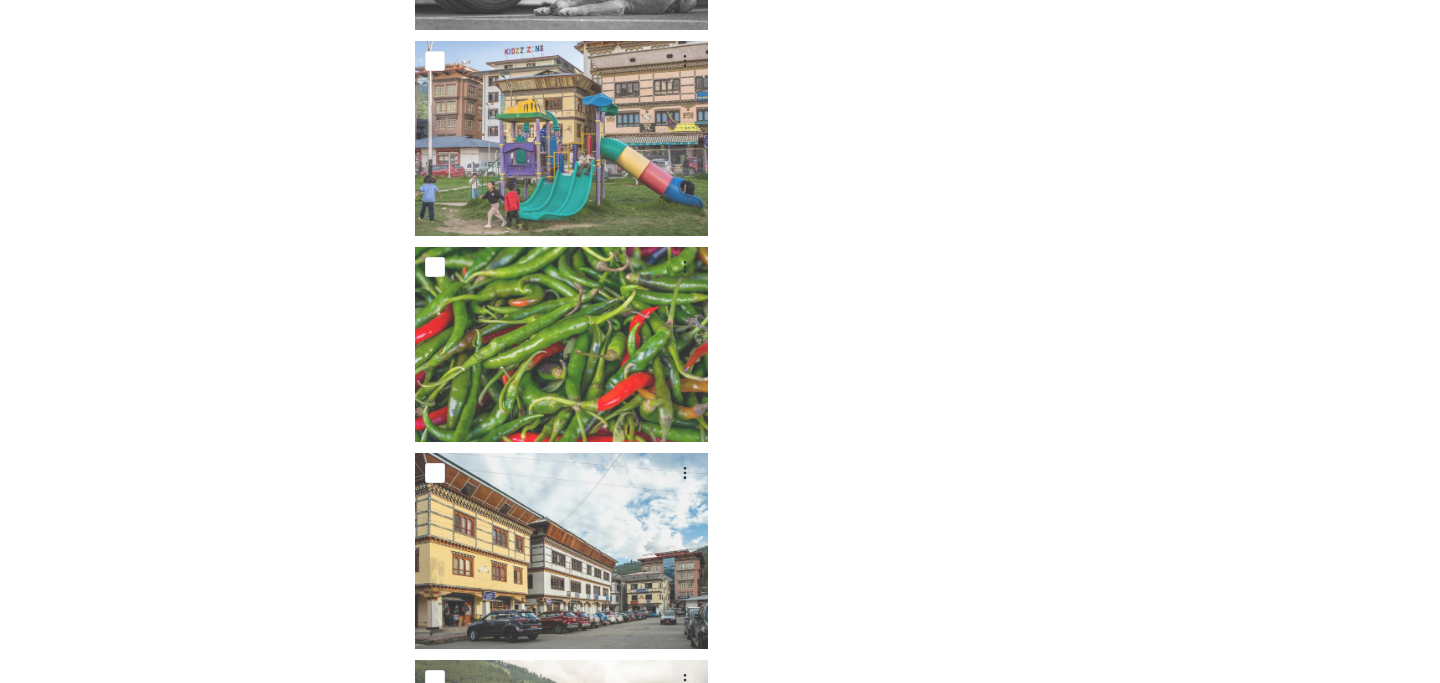 scroll, scrollTop: 12638, scrollLeft: 0, axis: vertical 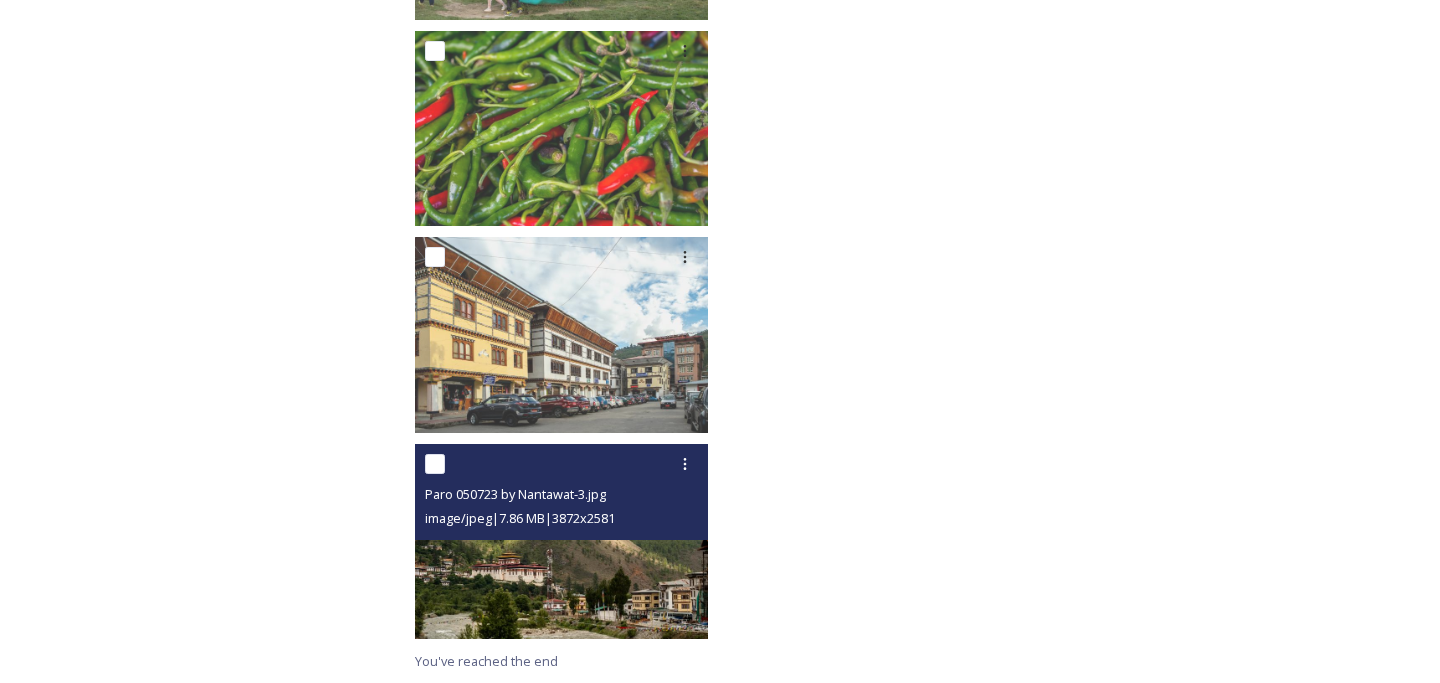 click at bounding box center [561, 541] 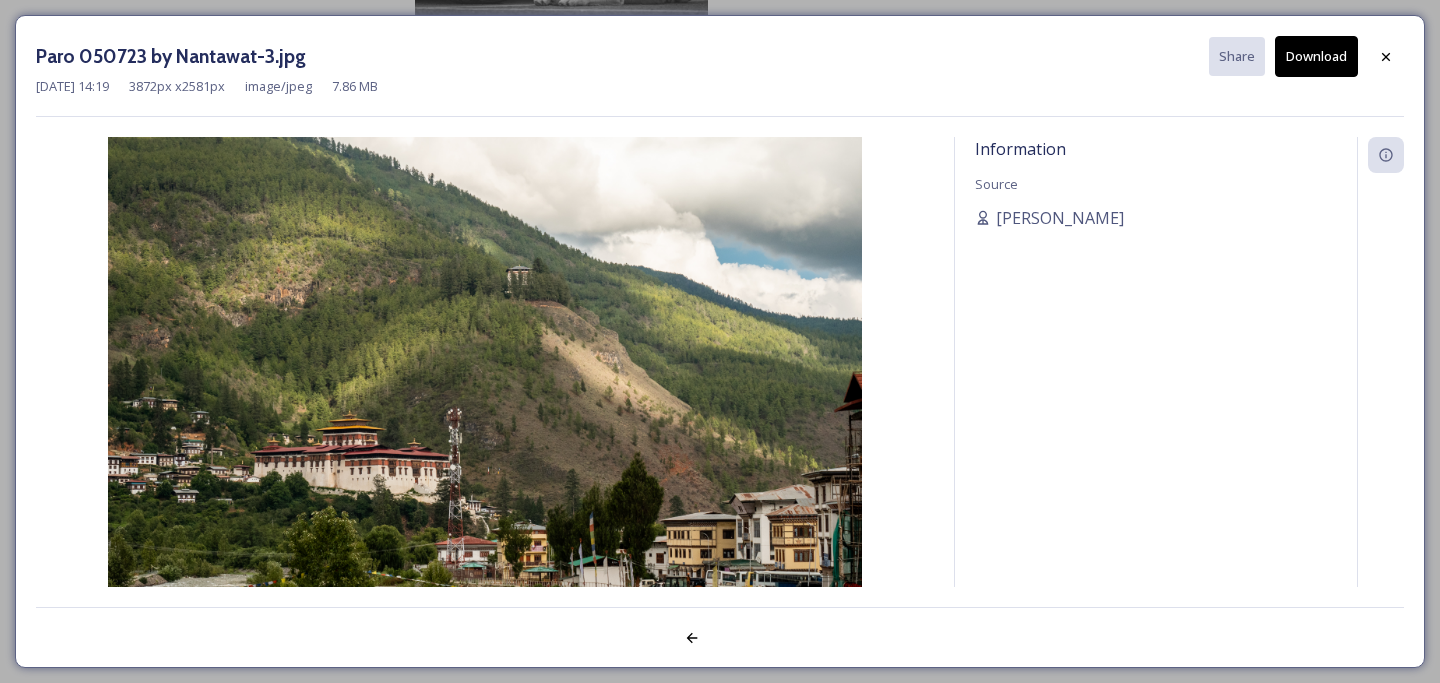 click 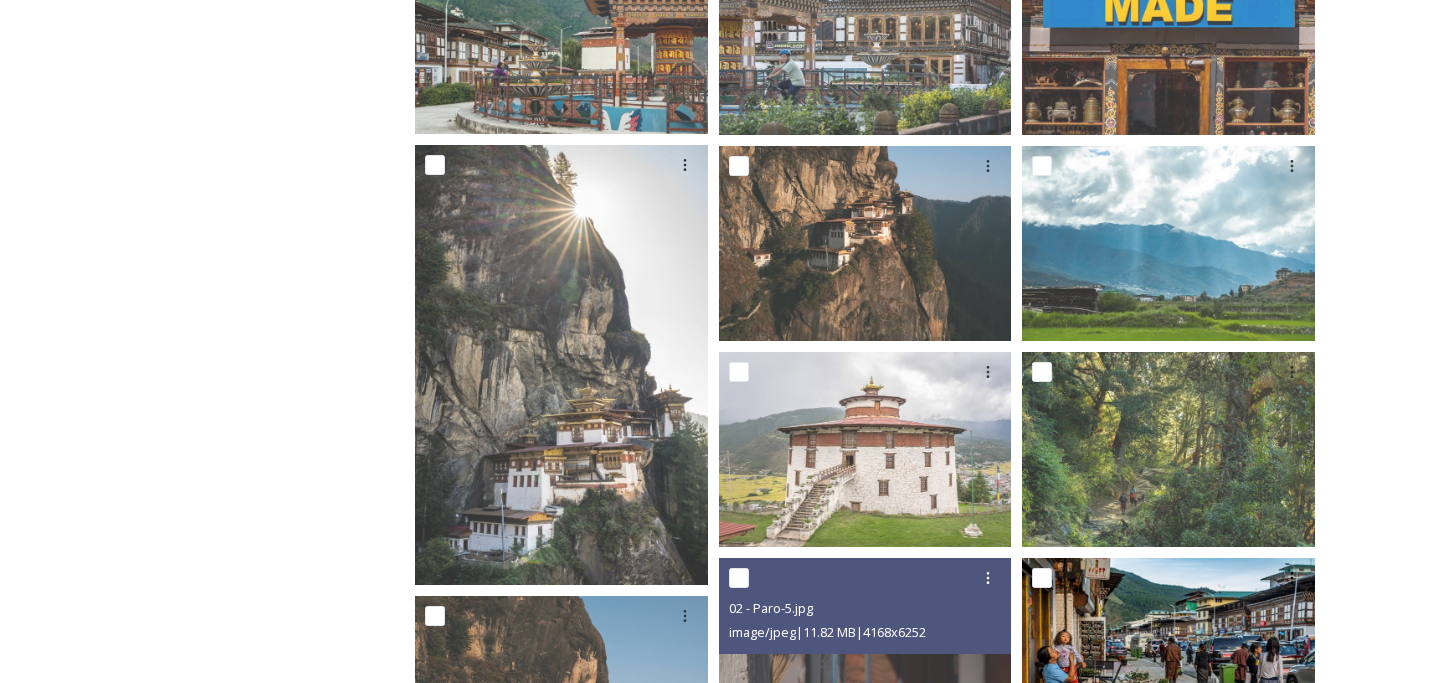 scroll, scrollTop: 552, scrollLeft: 0, axis: vertical 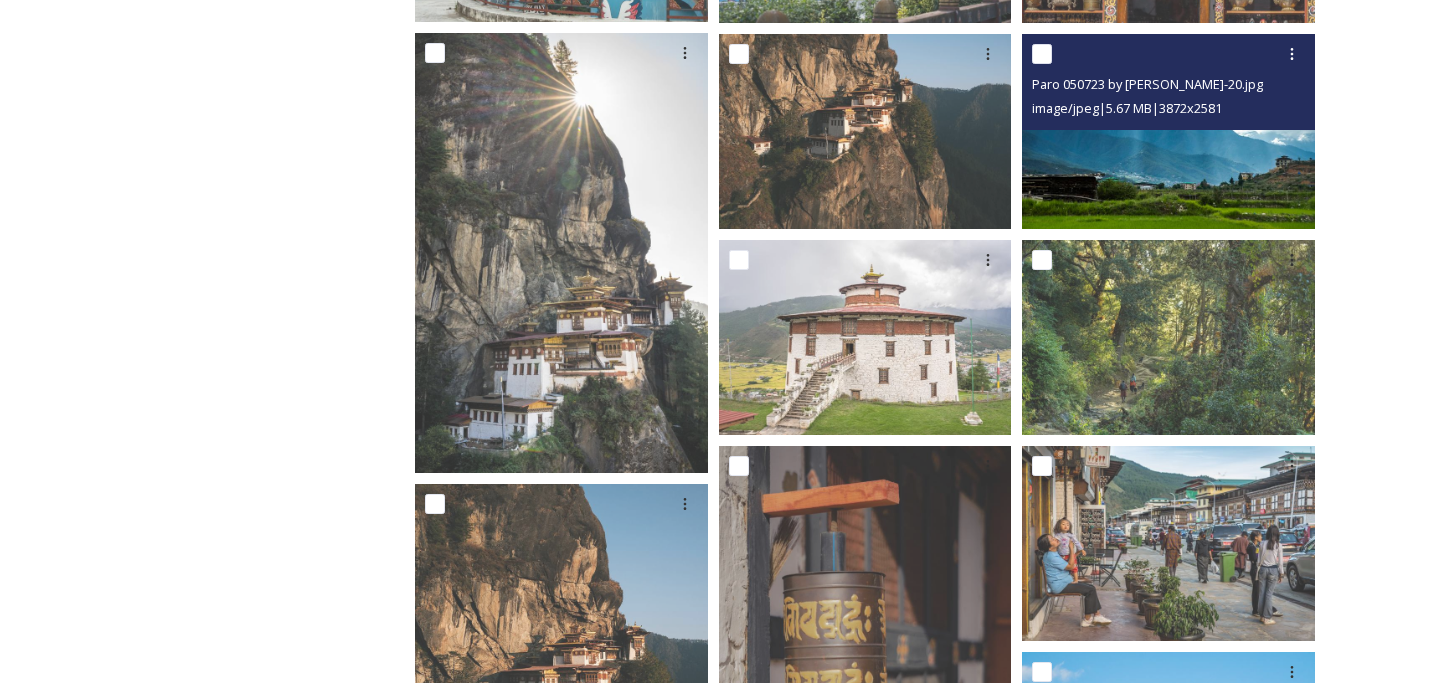 click at bounding box center (1168, 130) 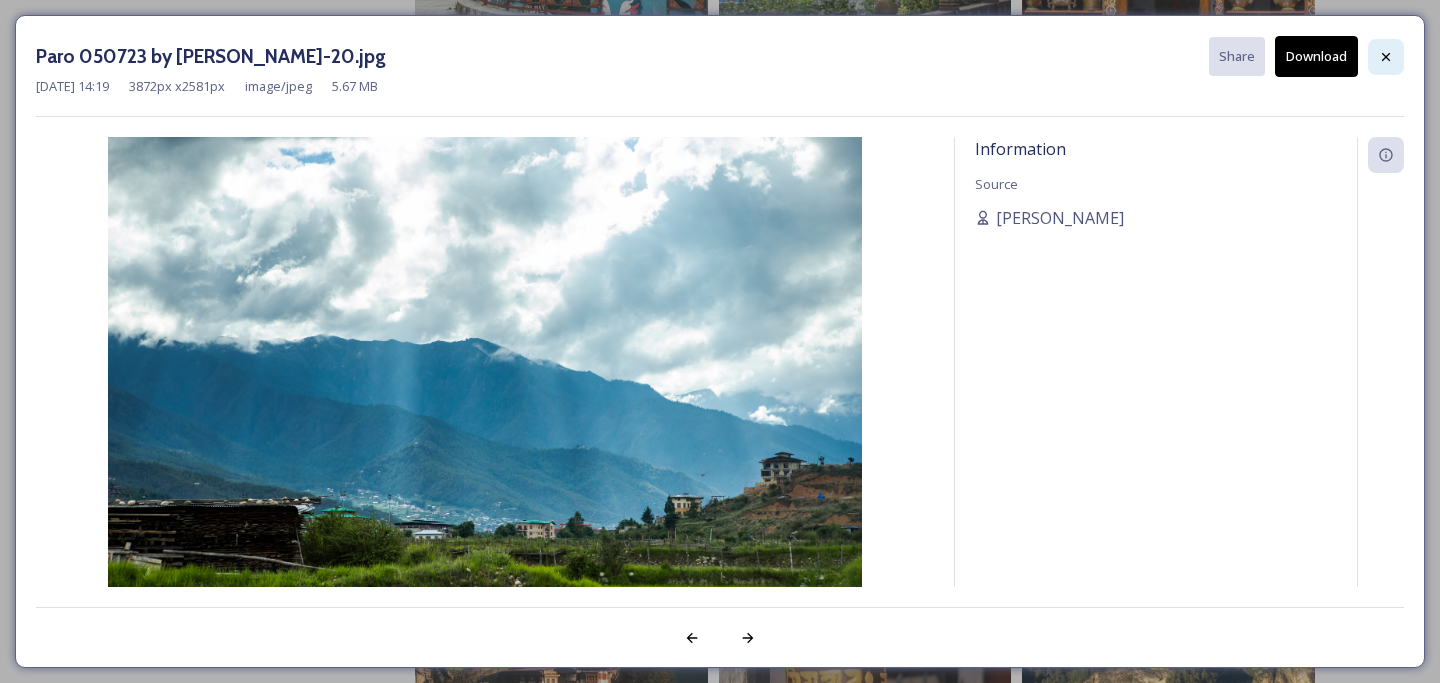 click 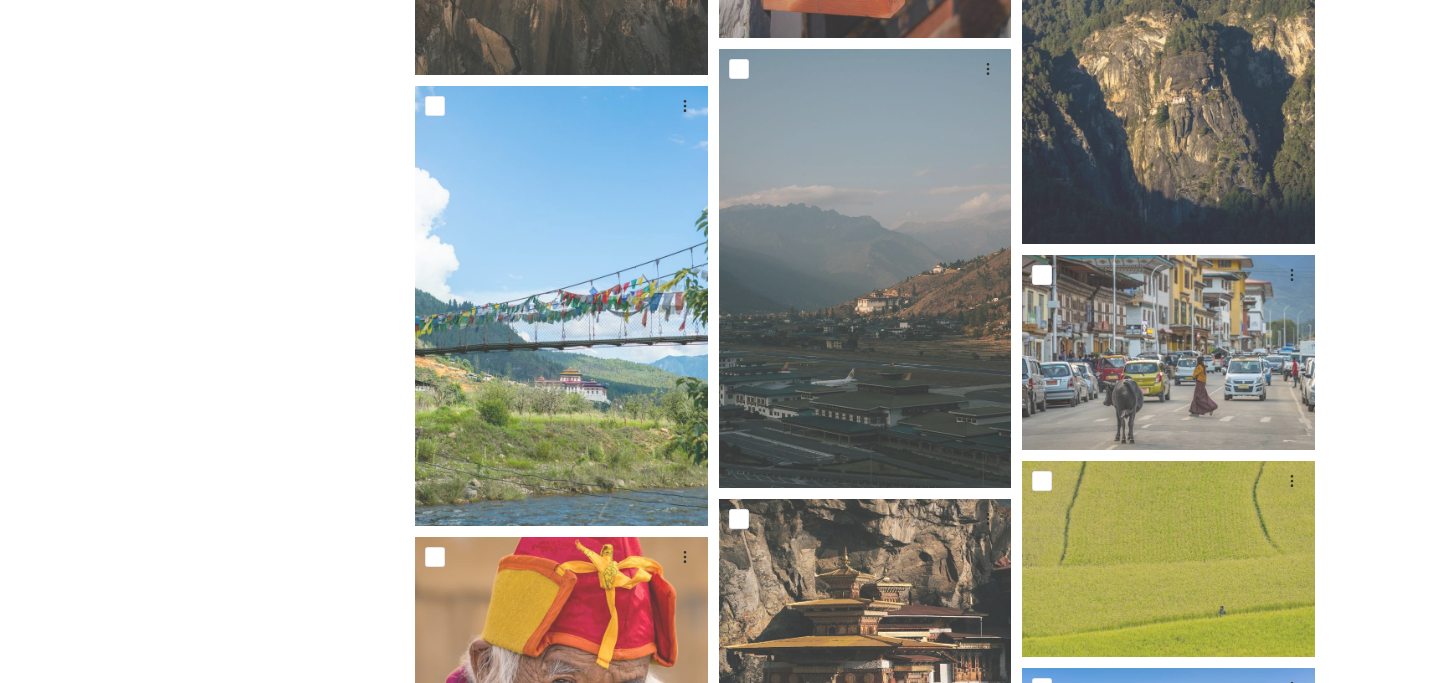 scroll, scrollTop: 1401, scrollLeft: 0, axis: vertical 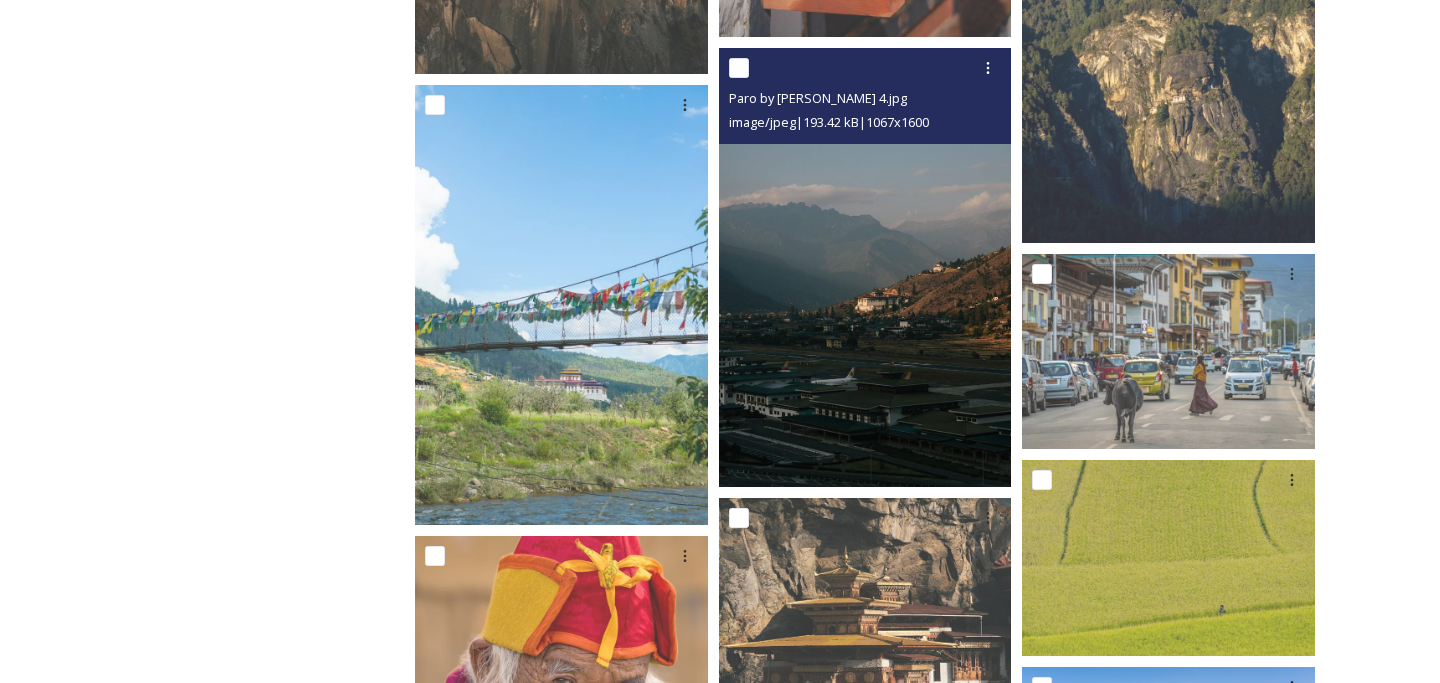 click at bounding box center (865, 267) 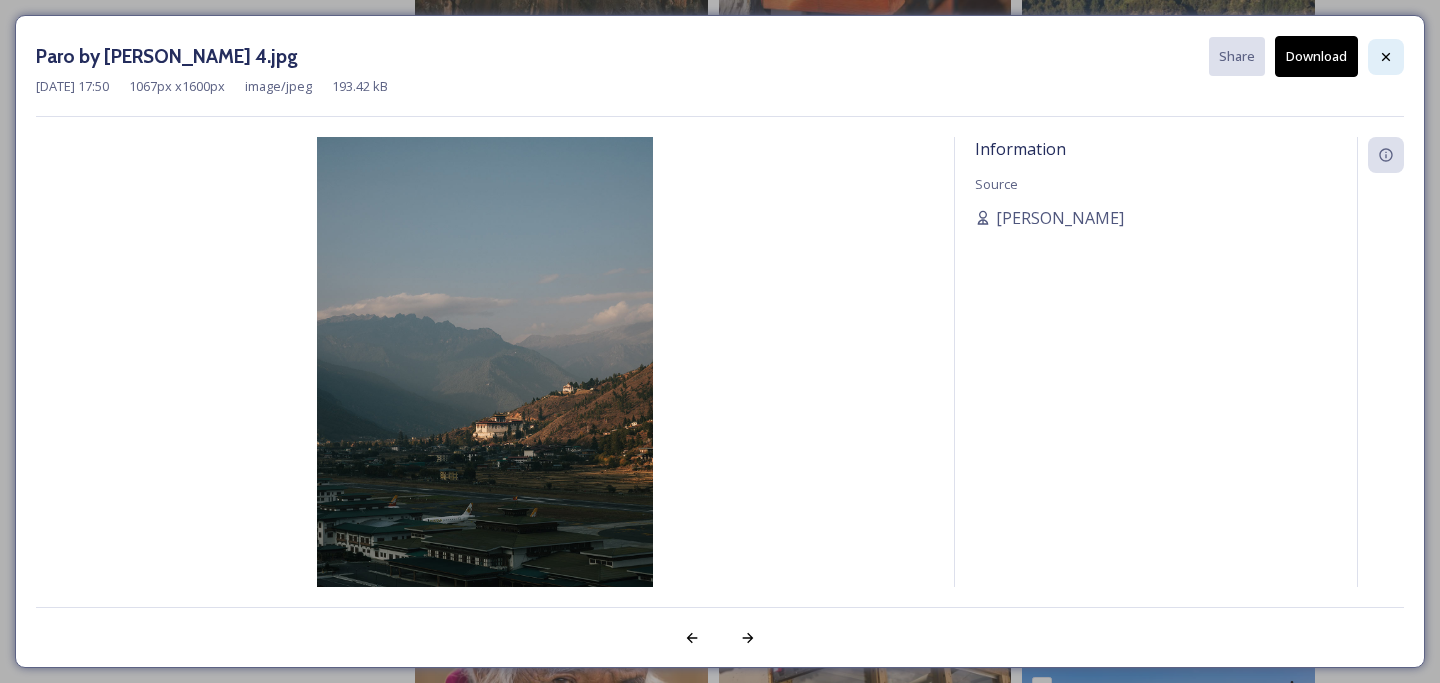 click at bounding box center [1386, 57] 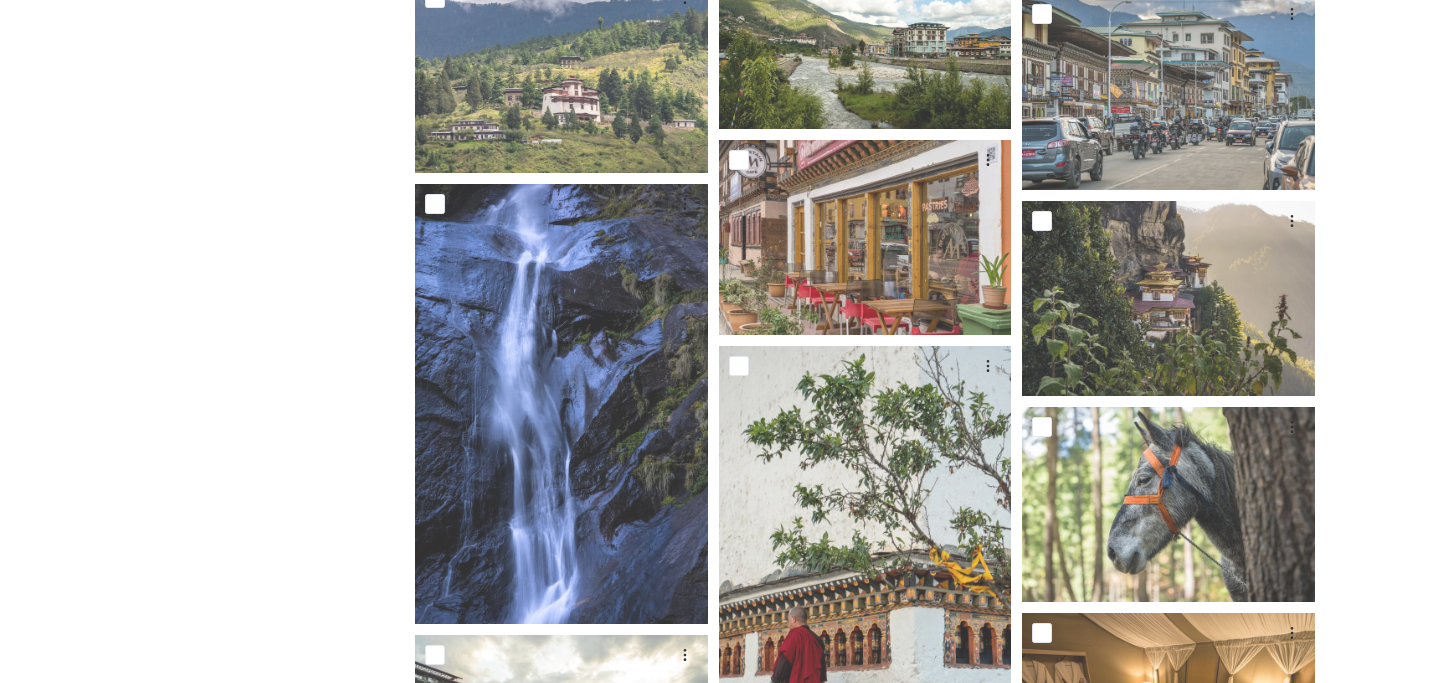 scroll, scrollTop: 7873, scrollLeft: 0, axis: vertical 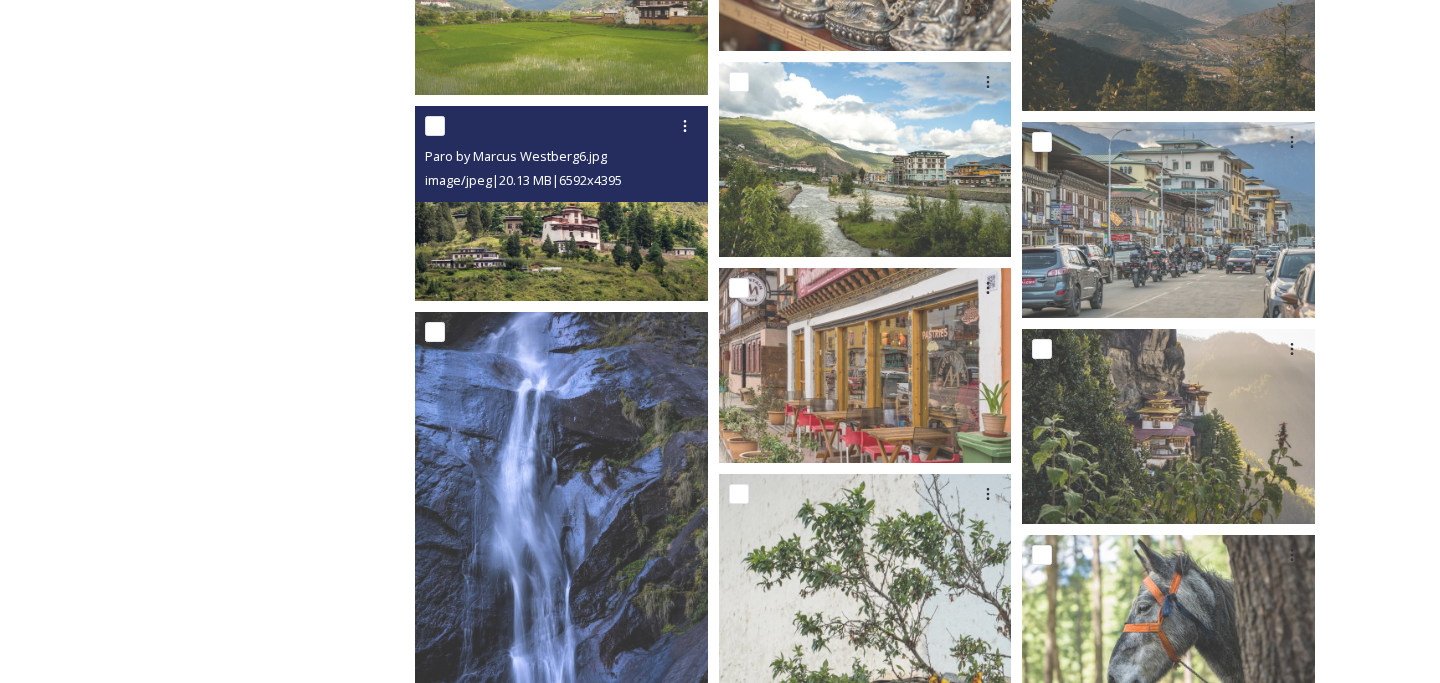 click at bounding box center [561, 203] 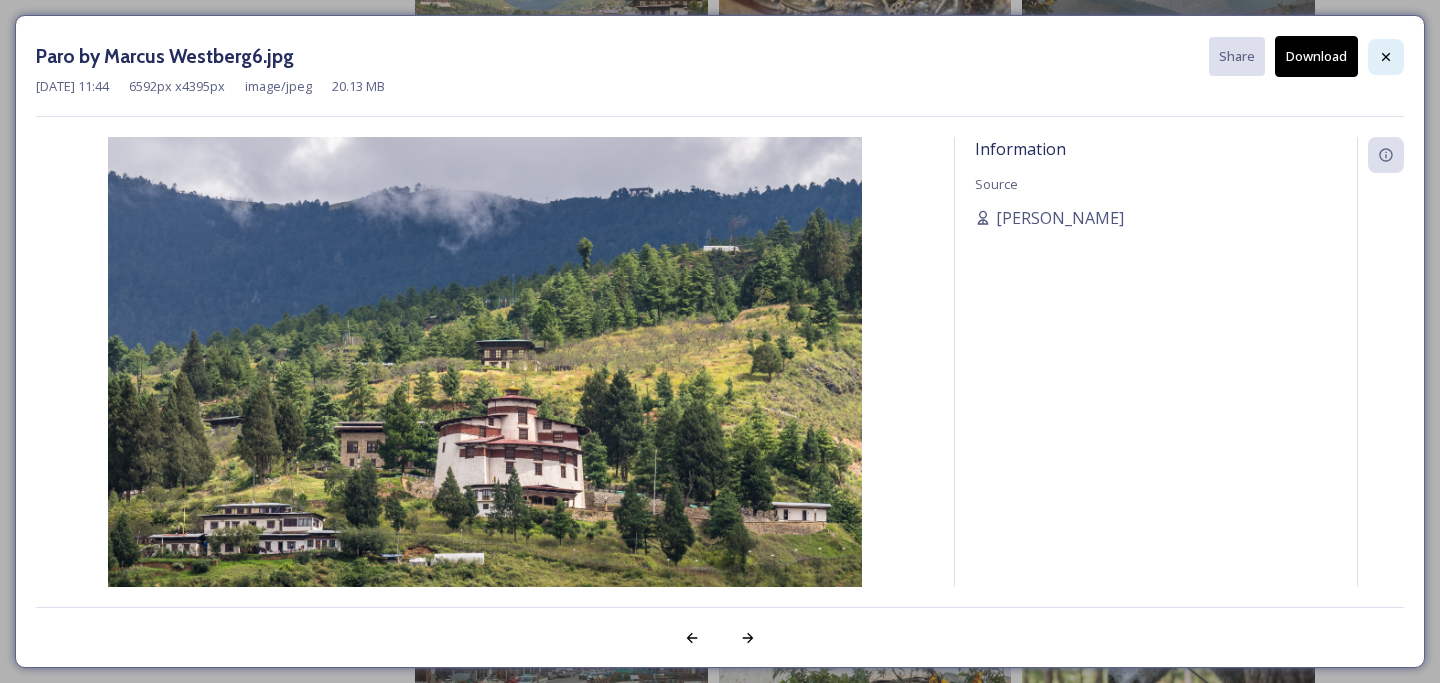 click 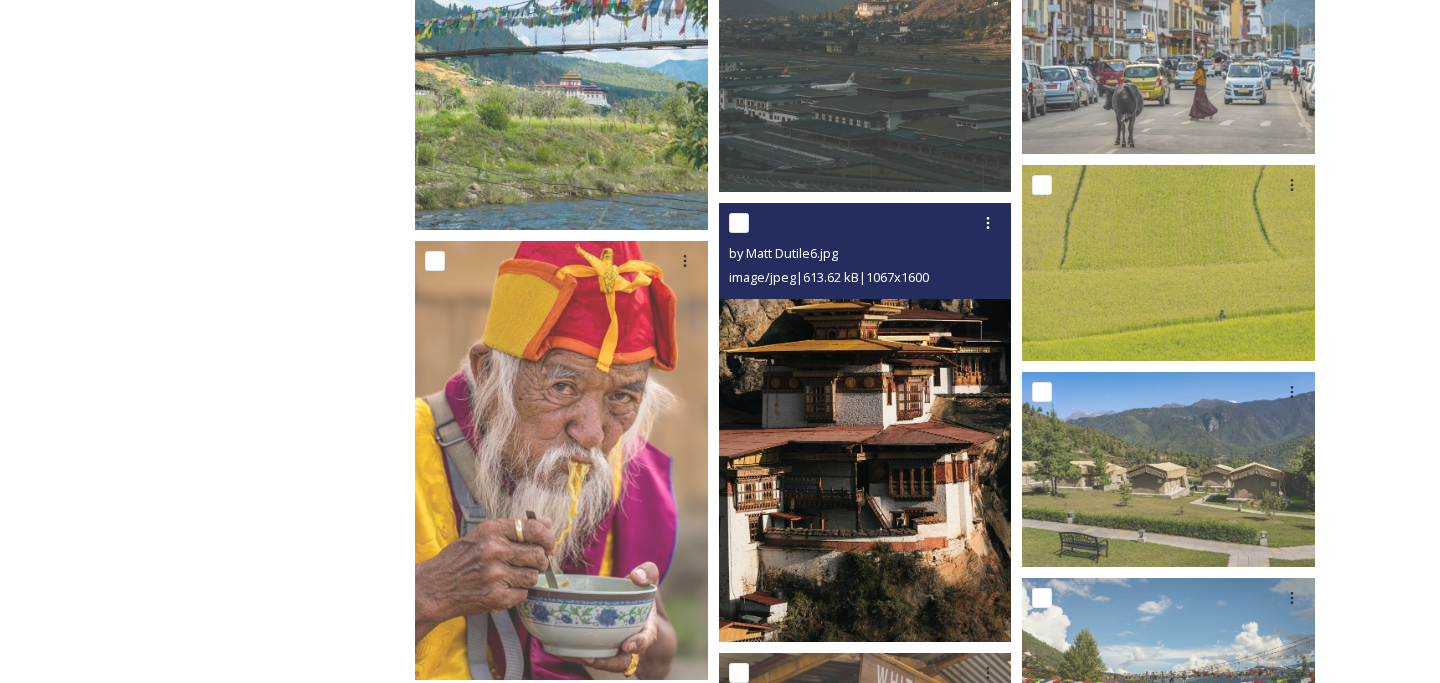 scroll, scrollTop: 1558, scrollLeft: 0, axis: vertical 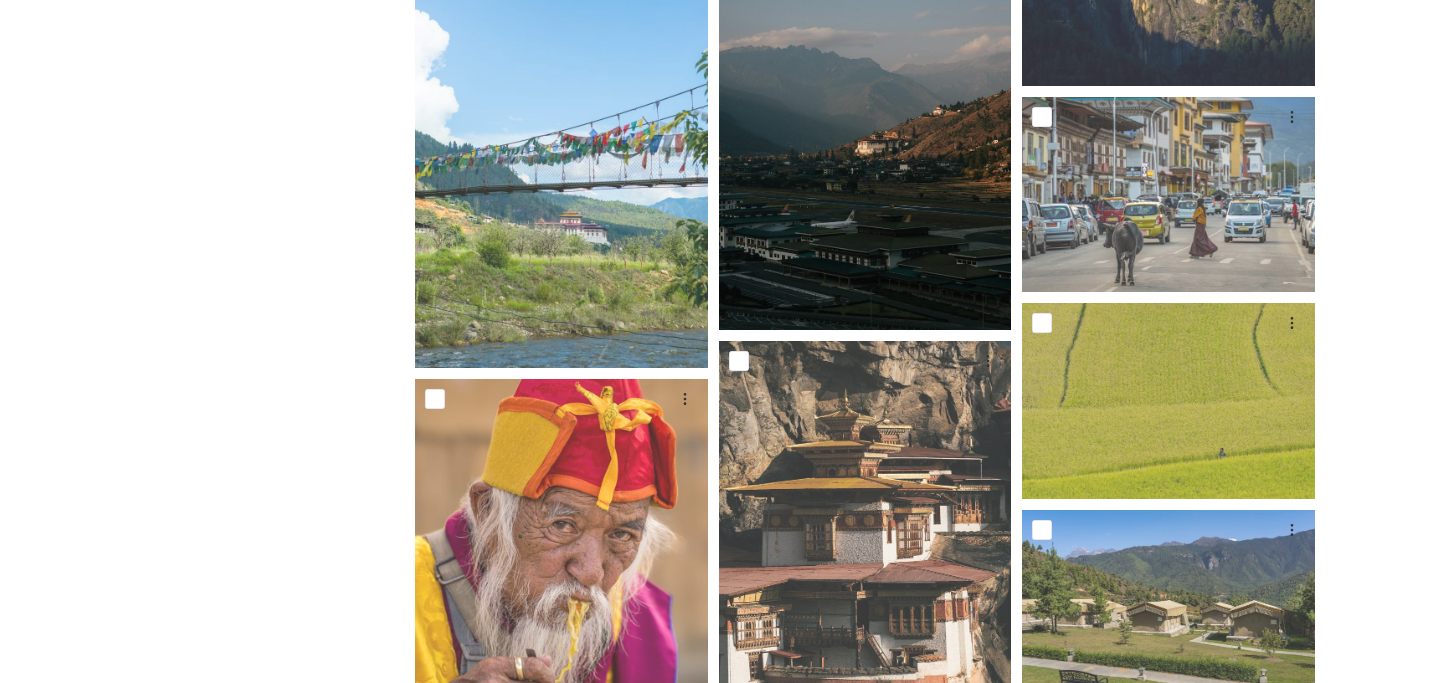 click at bounding box center (865, 110) 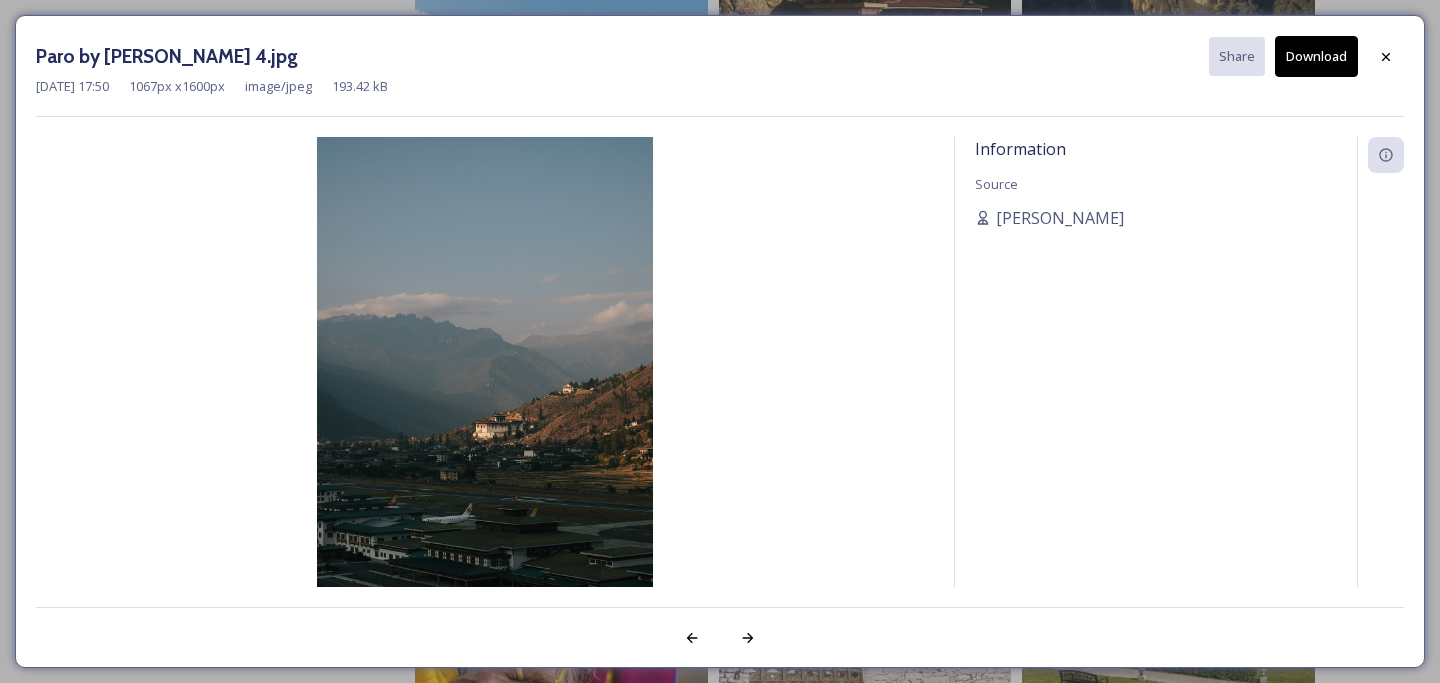 click on "Download" at bounding box center (1316, 56) 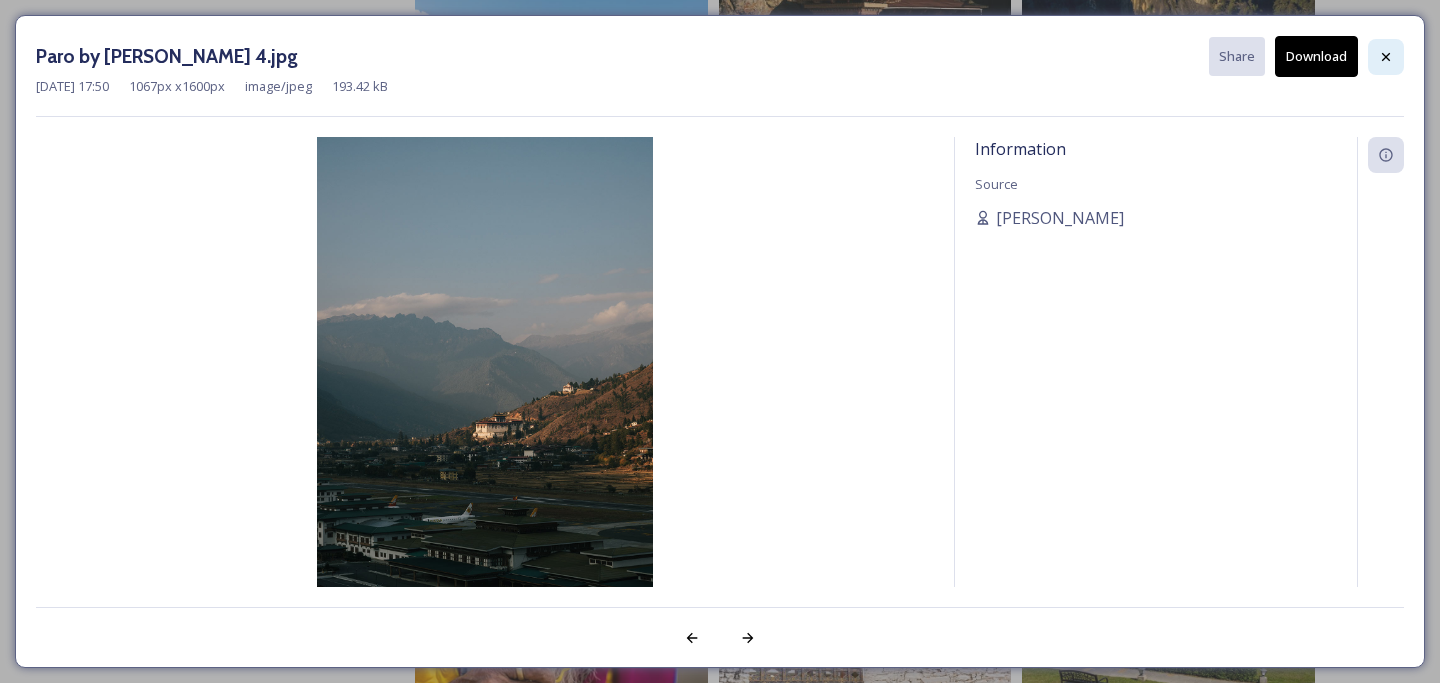 click at bounding box center [1386, 57] 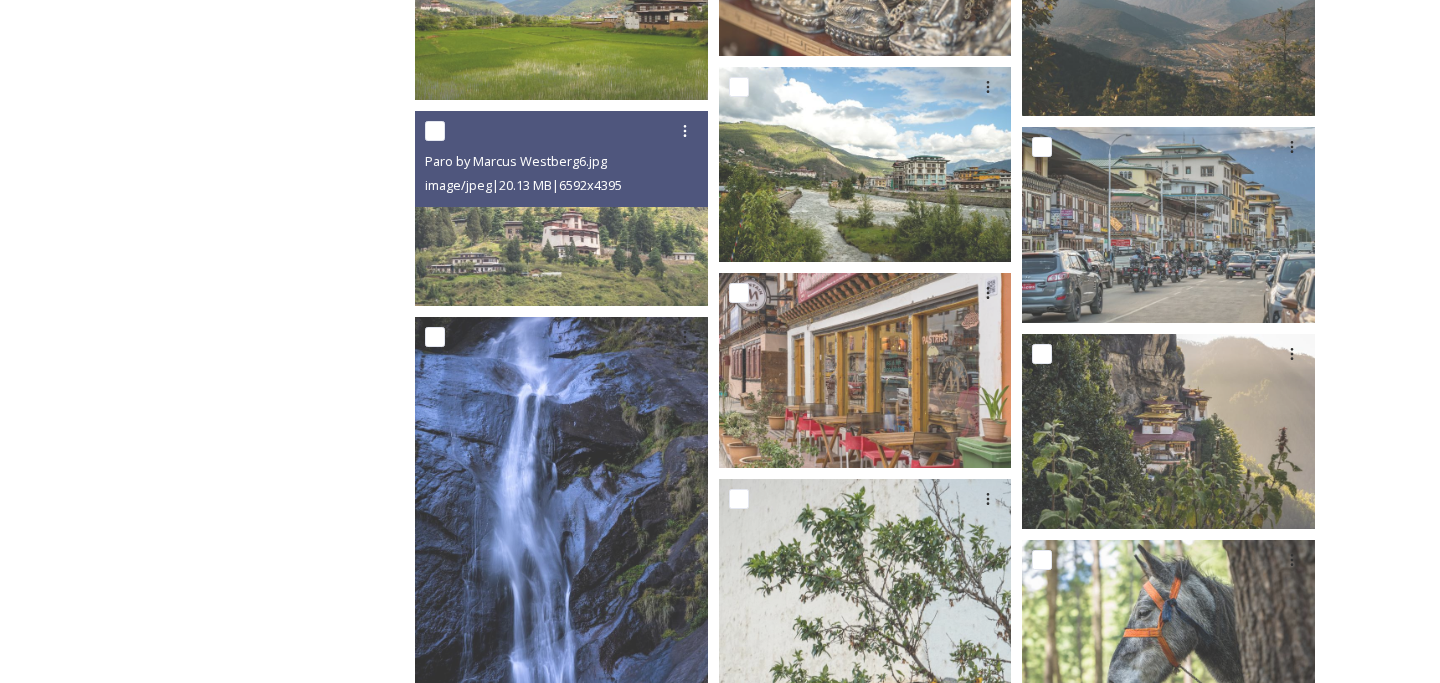 scroll, scrollTop: 7867, scrollLeft: 0, axis: vertical 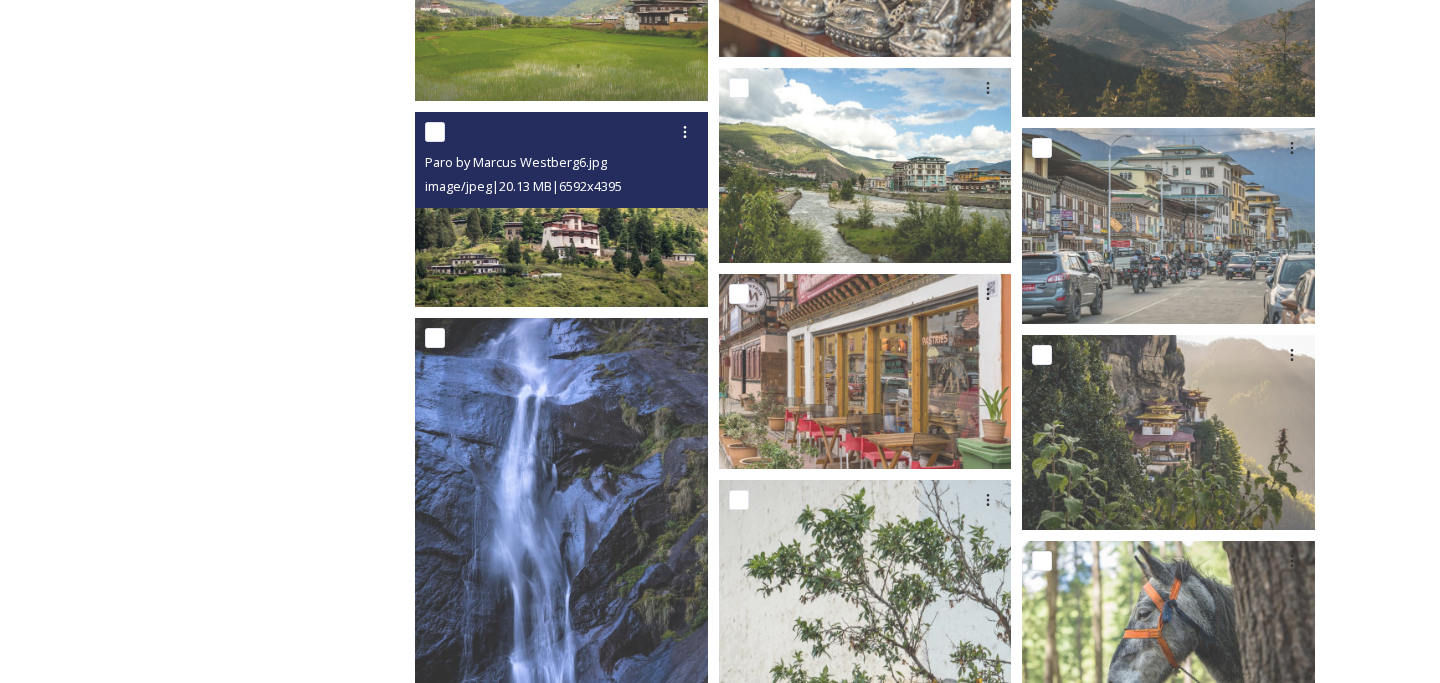 click at bounding box center (561, 209) 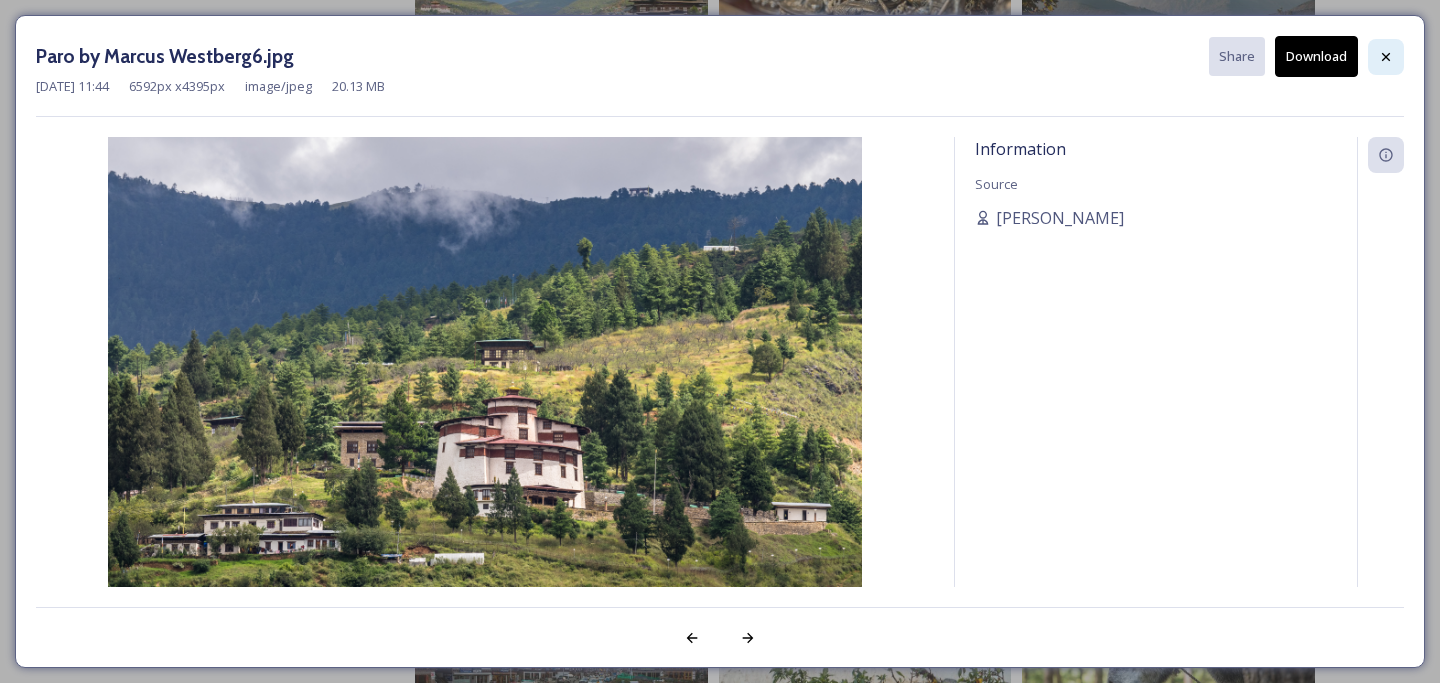 click 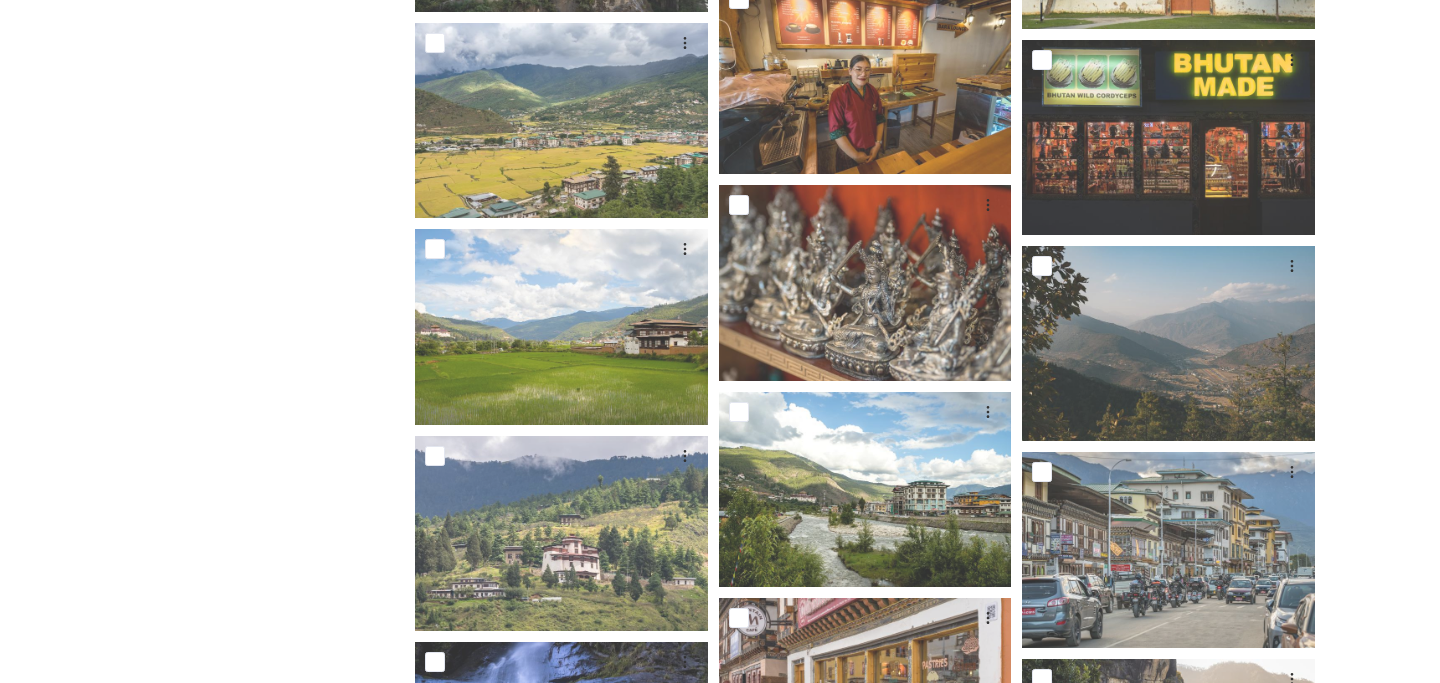 scroll, scrollTop: 7535, scrollLeft: 0, axis: vertical 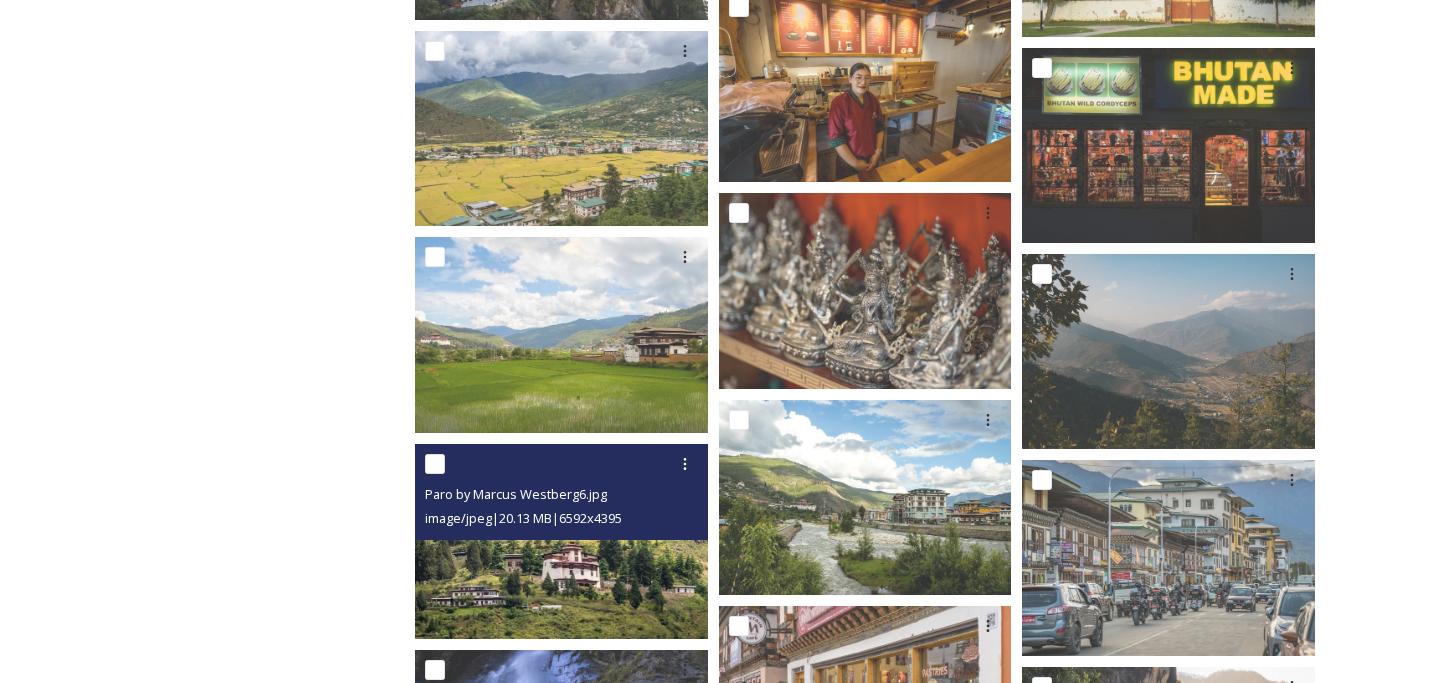click at bounding box center (561, 541) 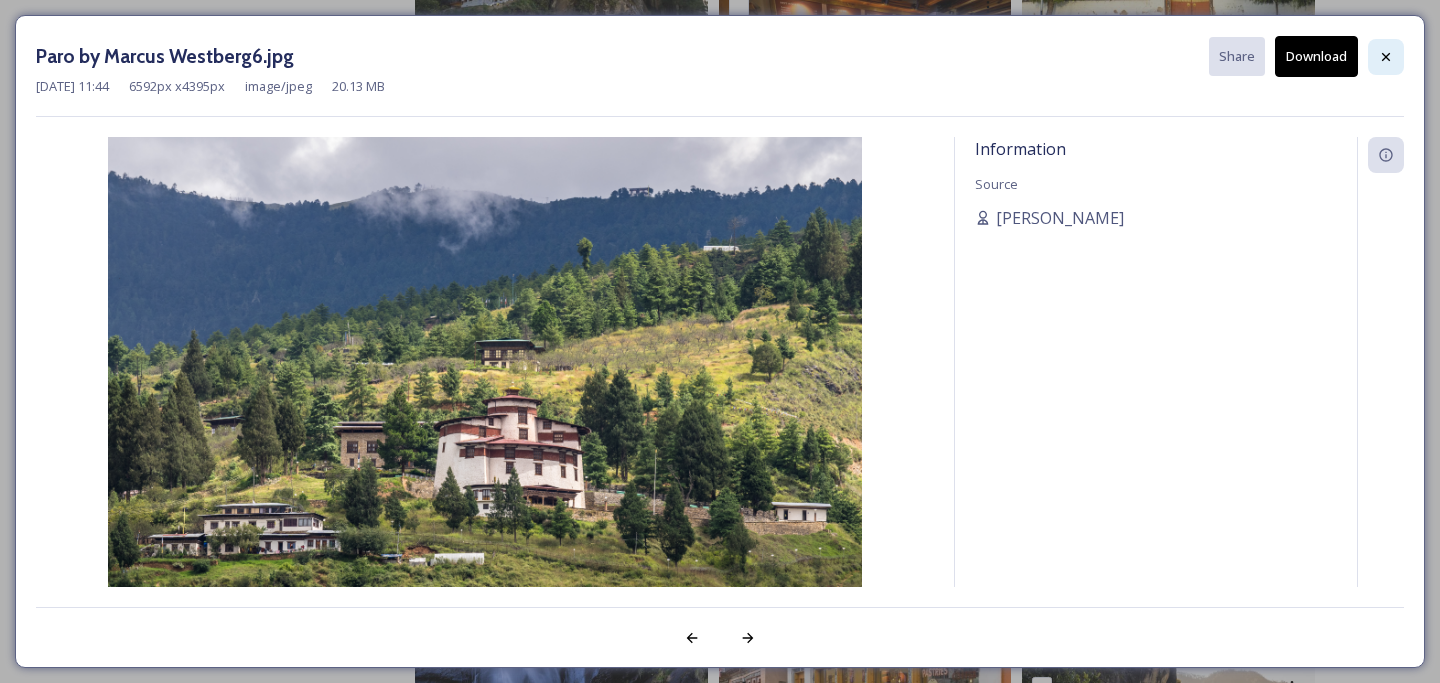 click 